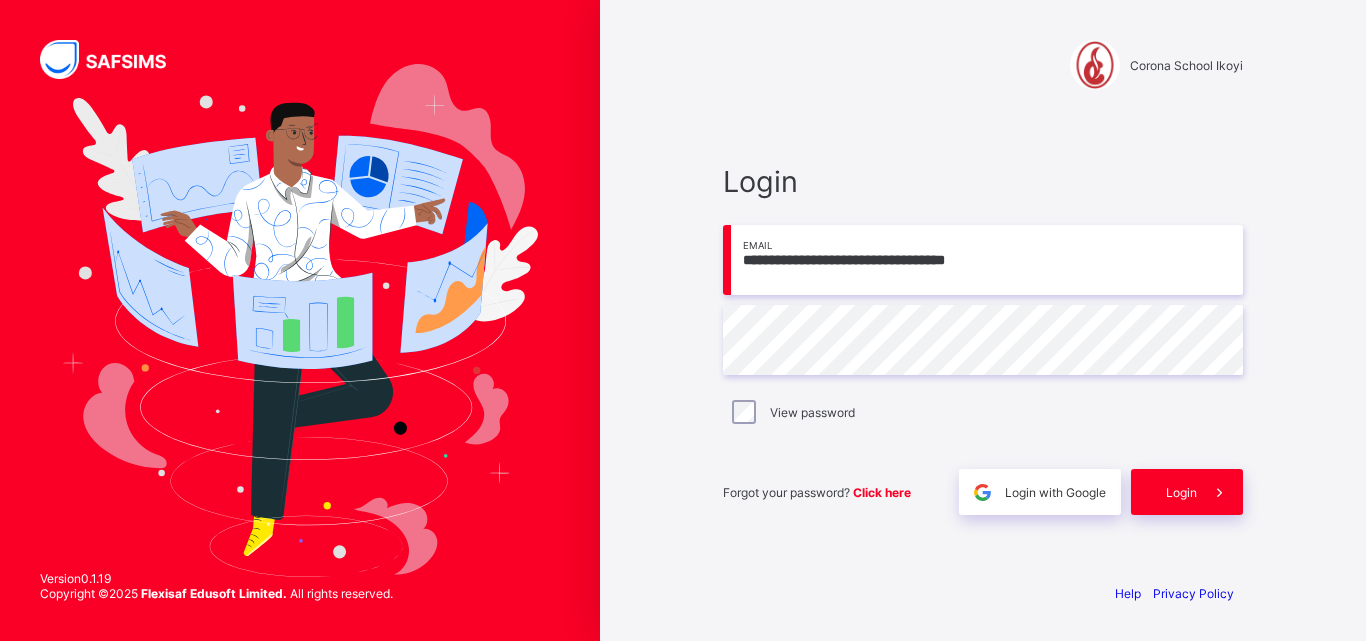 scroll, scrollTop: 0, scrollLeft: 0, axis: both 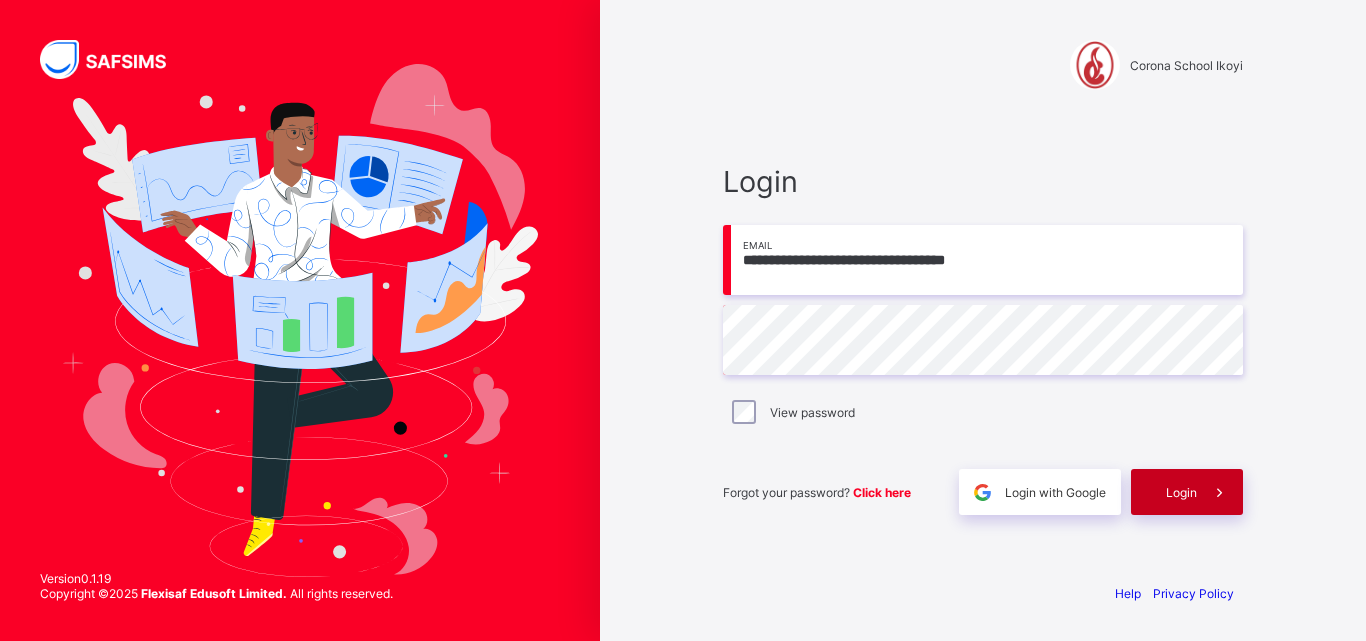 click on "Login" at bounding box center [1181, 492] 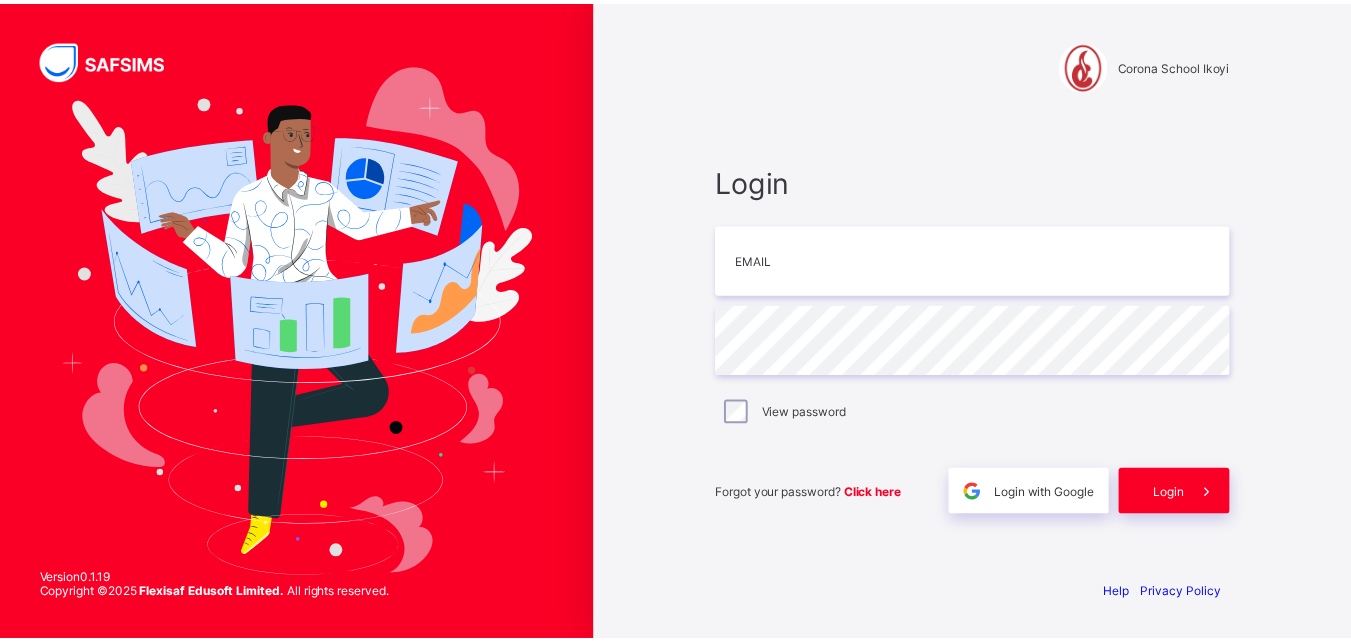 scroll, scrollTop: 0, scrollLeft: 0, axis: both 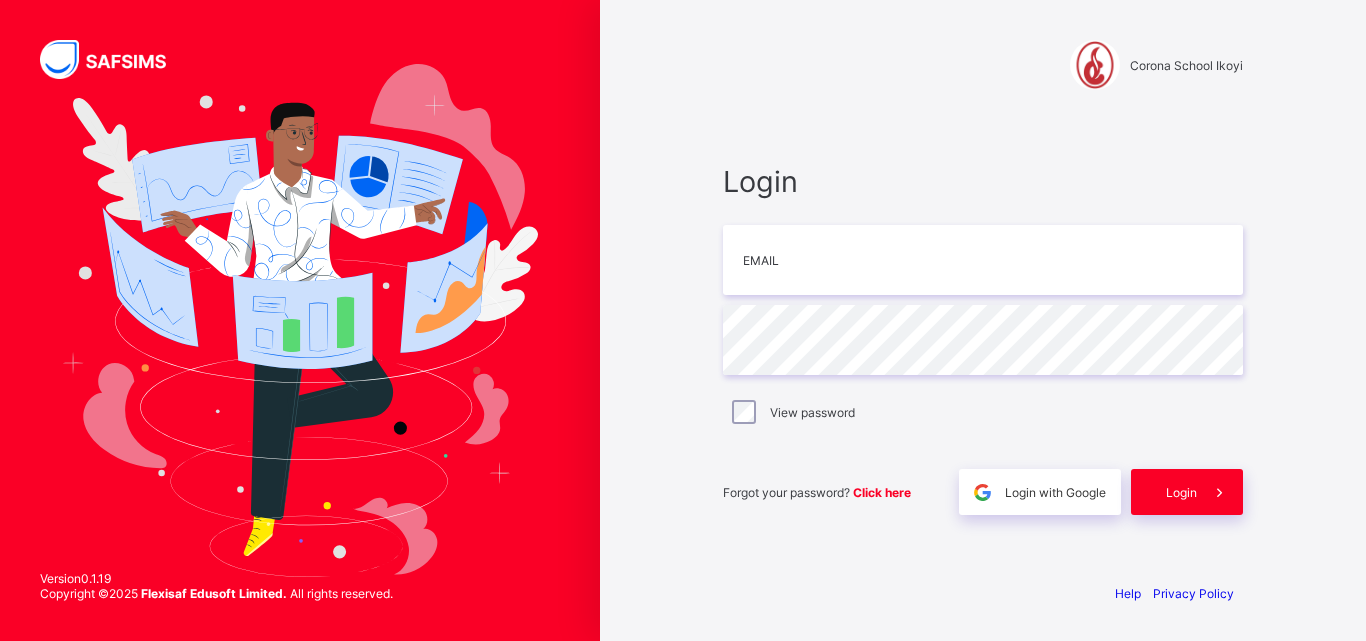 type on "**********" 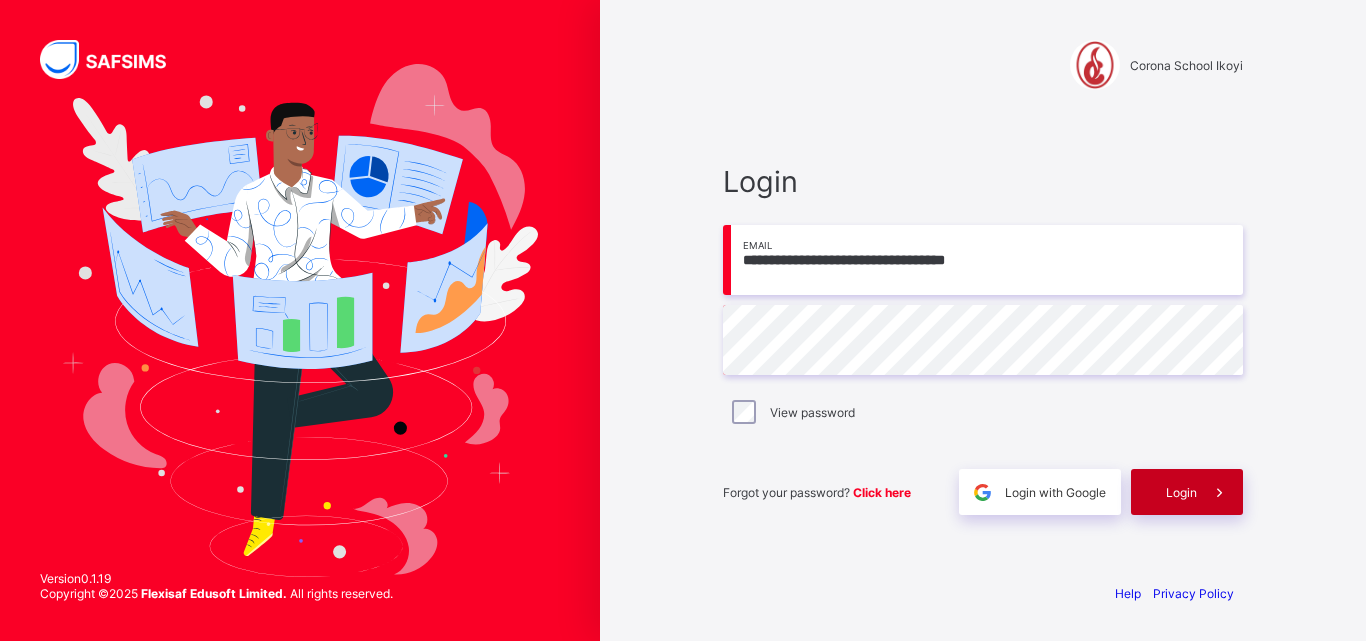 click at bounding box center [1219, 492] 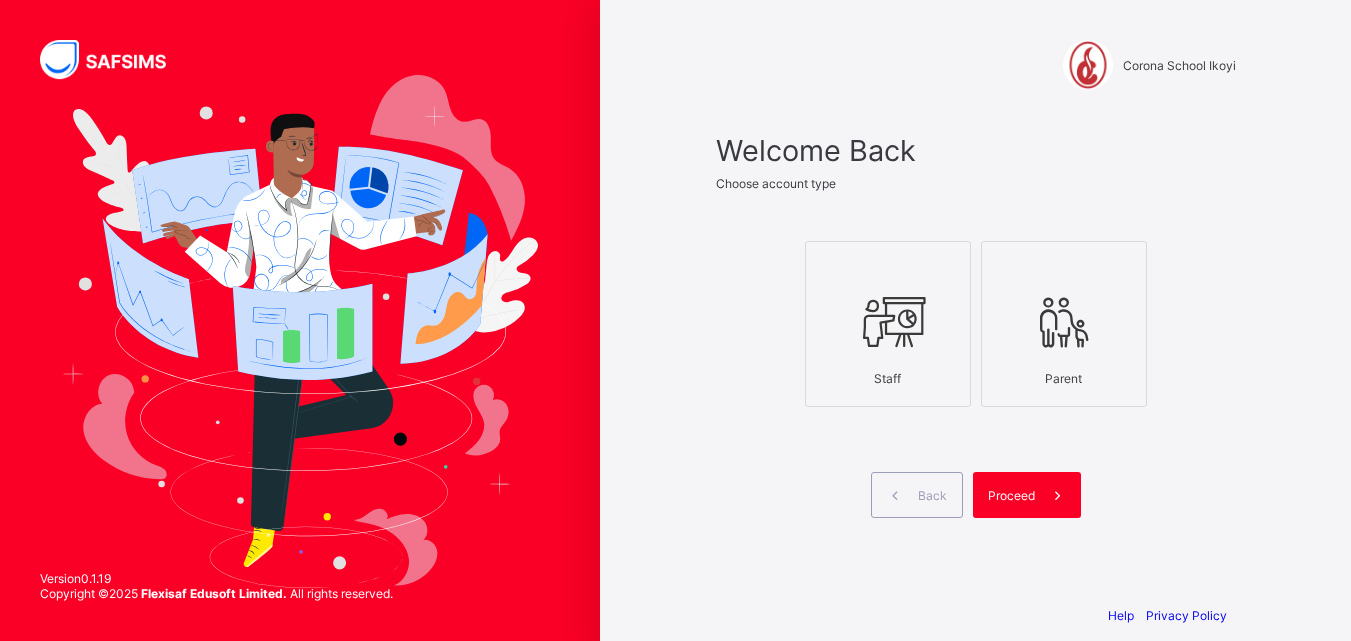 click at bounding box center [888, 321] 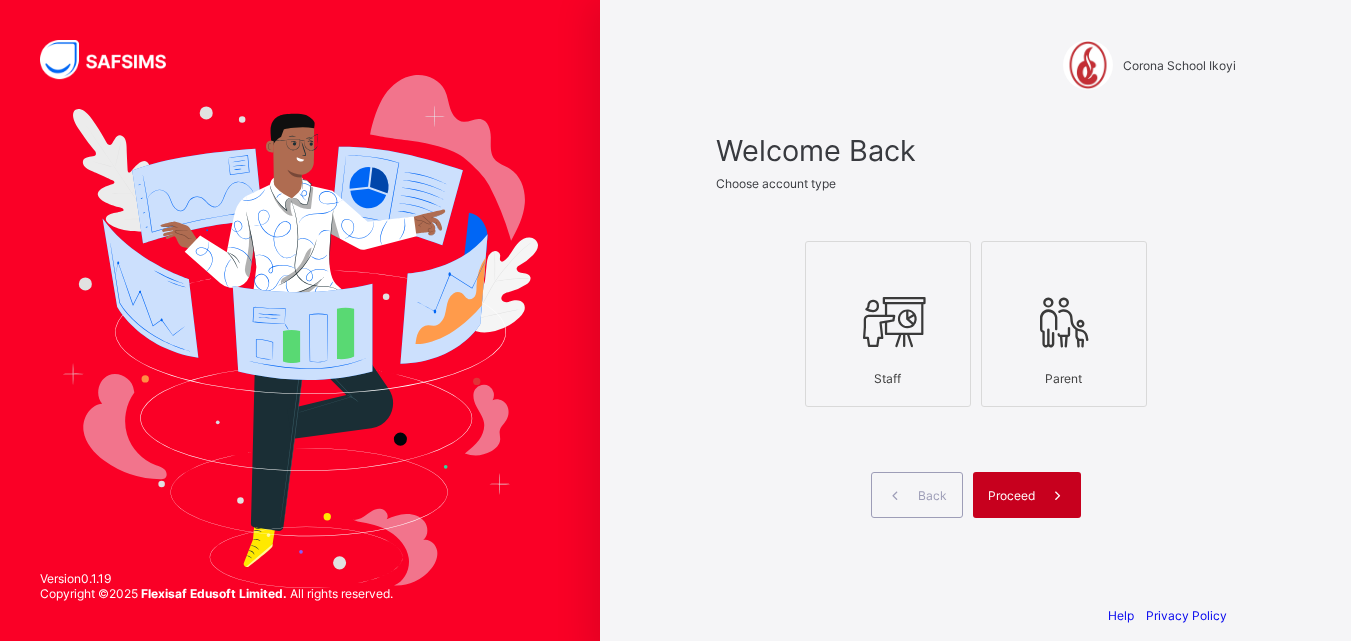 click on "Proceed" at bounding box center (1011, 495) 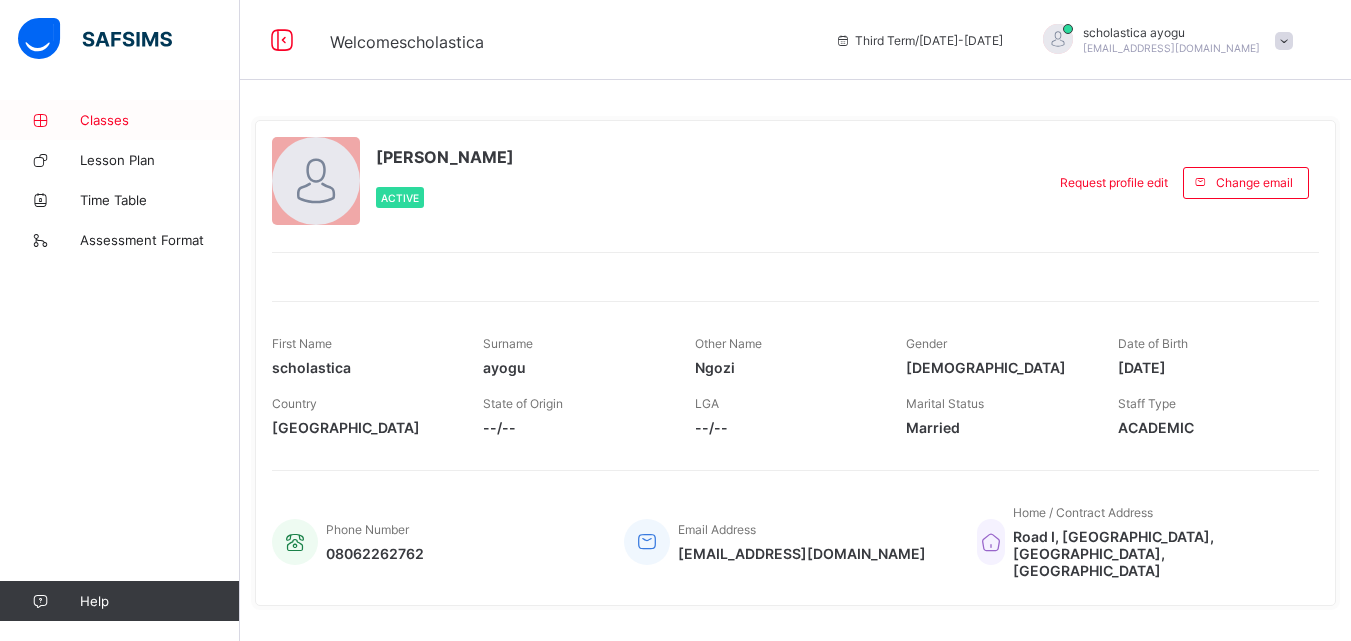 click on "Classes" at bounding box center [160, 120] 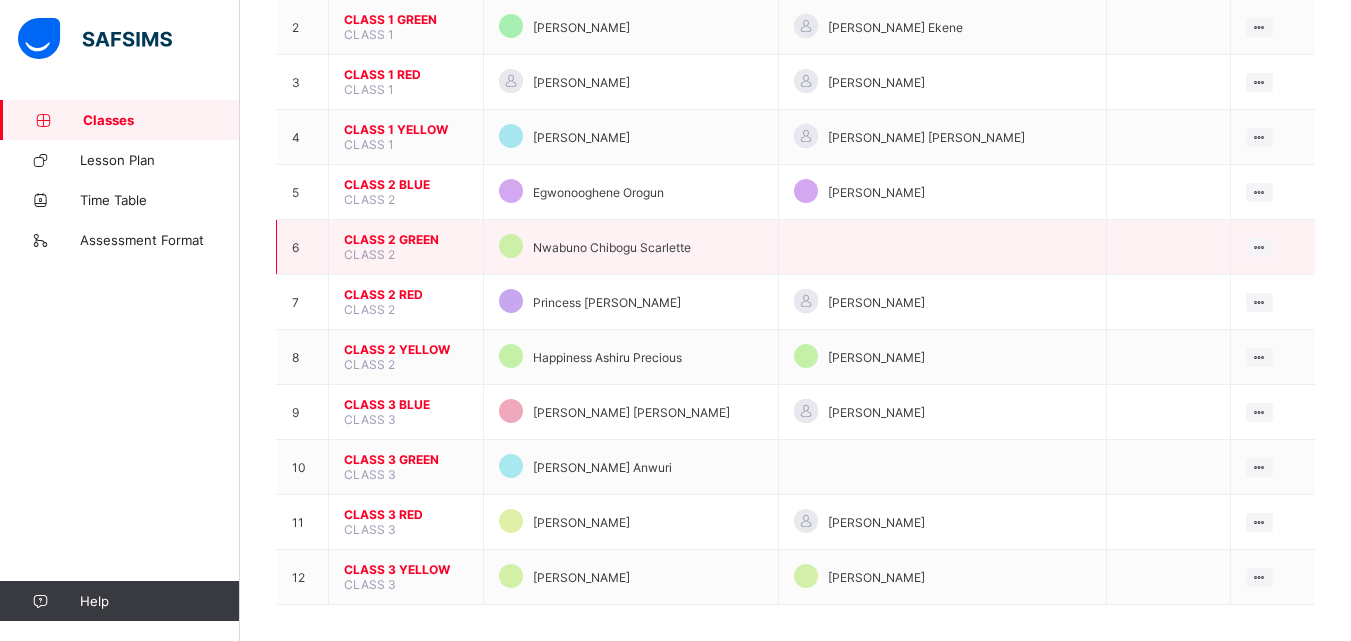 scroll, scrollTop: 291, scrollLeft: 0, axis: vertical 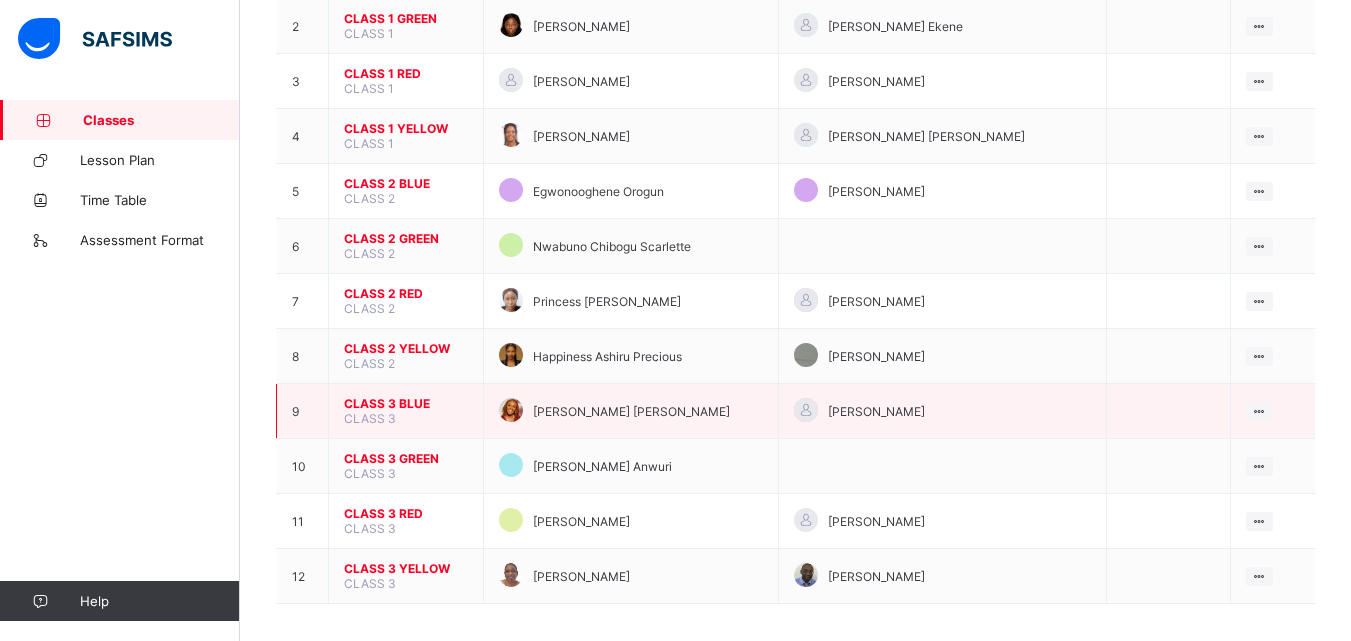 click on "CLASS 3   BLUE" at bounding box center [406, 403] 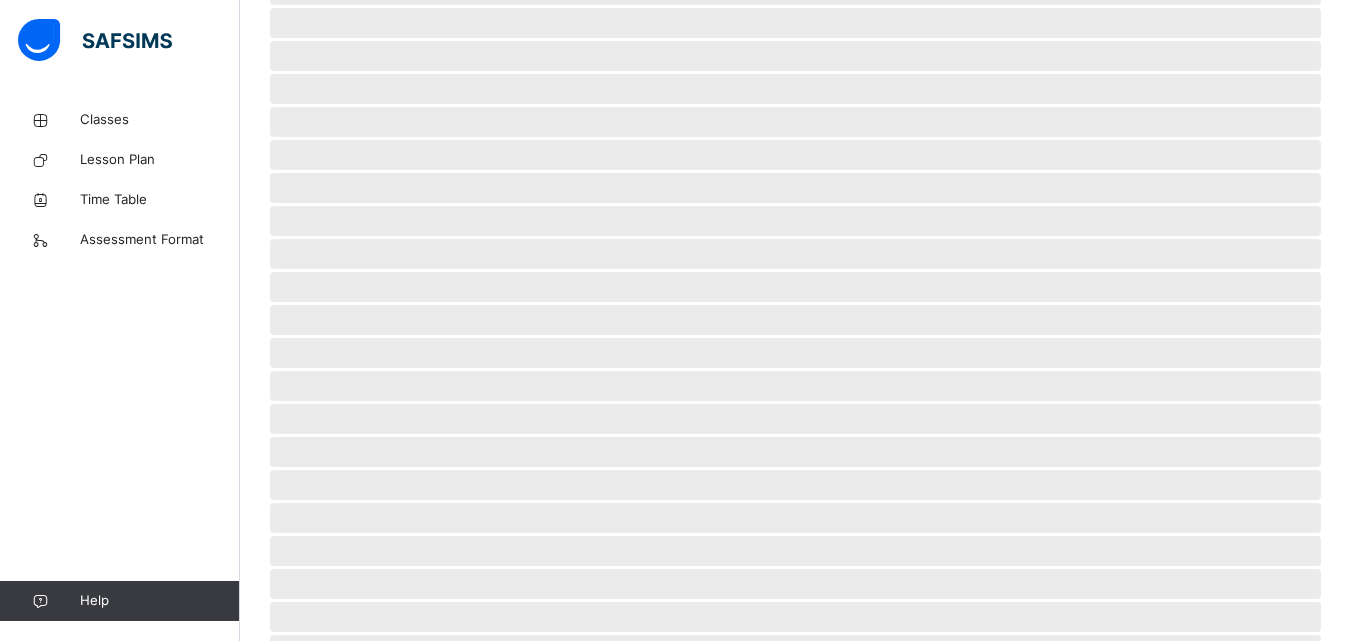 scroll, scrollTop: 0, scrollLeft: 0, axis: both 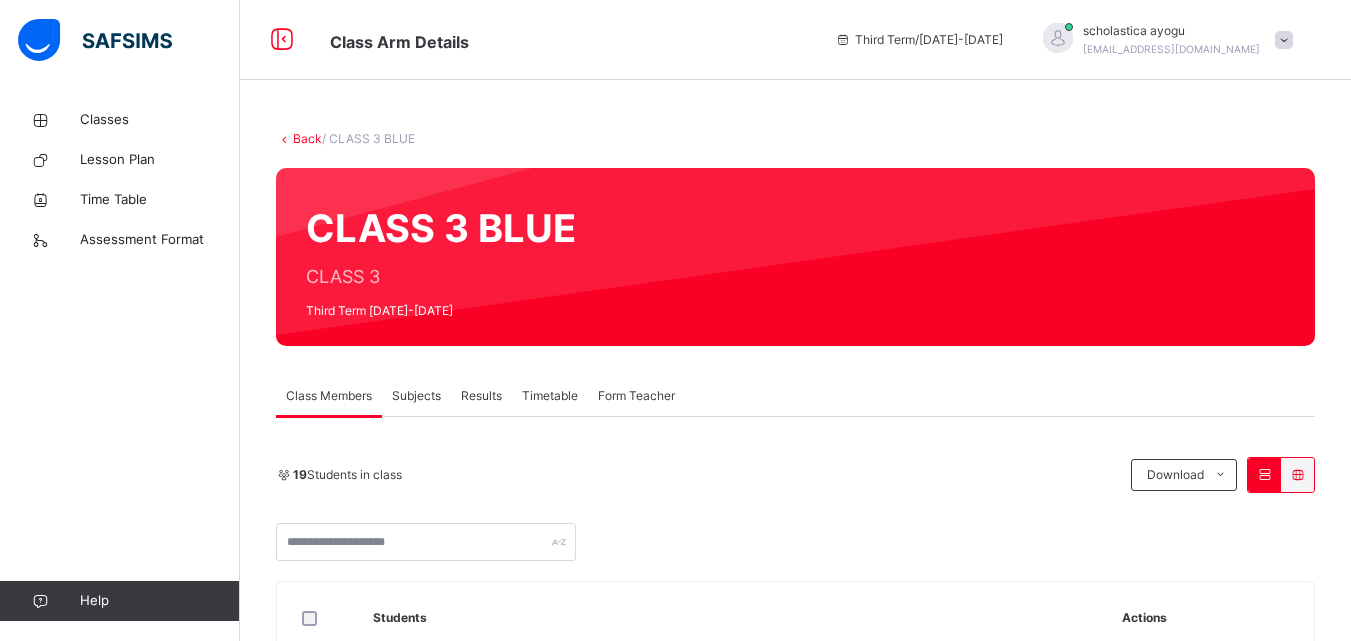 click on "Subjects" at bounding box center (416, 396) 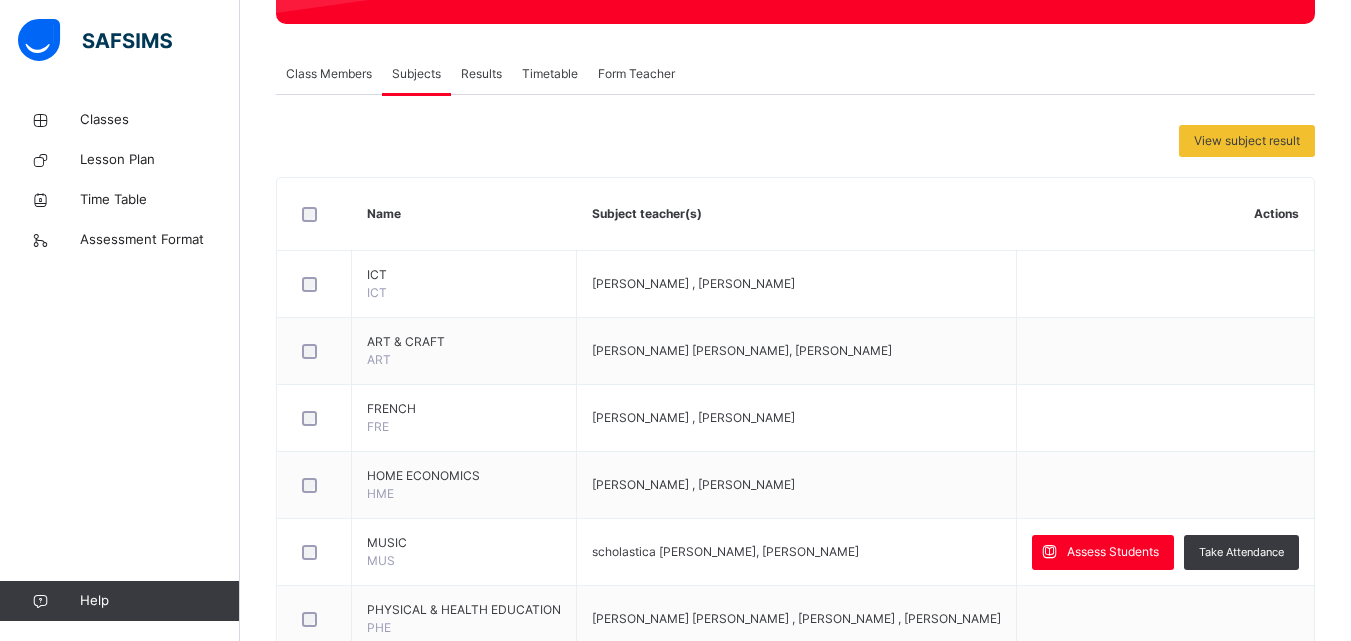 scroll, scrollTop: 323, scrollLeft: 0, axis: vertical 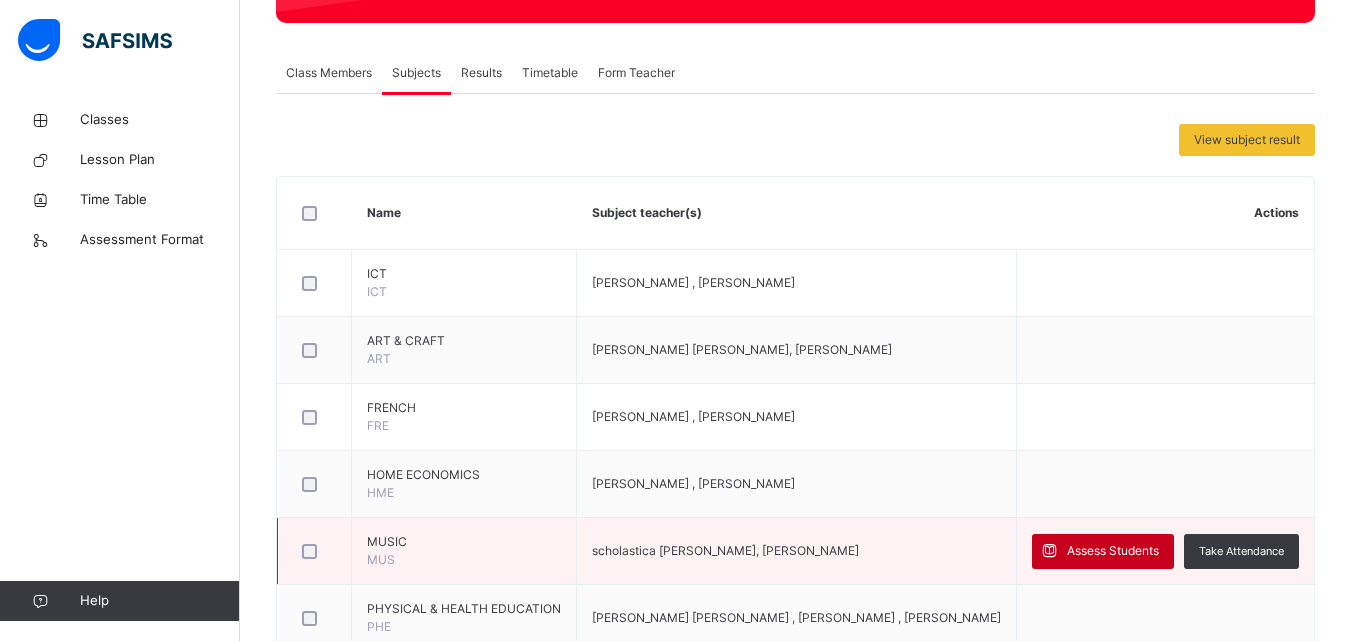 click on "Assess Students" at bounding box center (1113, 551) 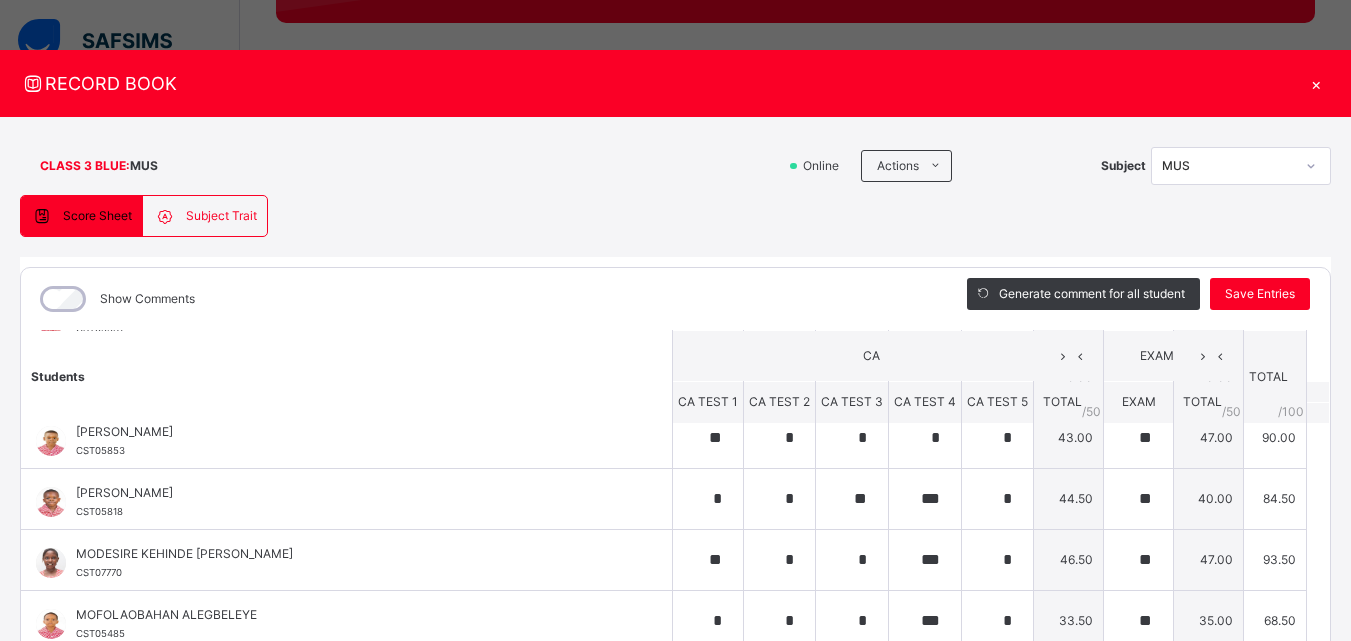 scroll, scrollTop: 753, scrollLeft: 0, axis: vertical 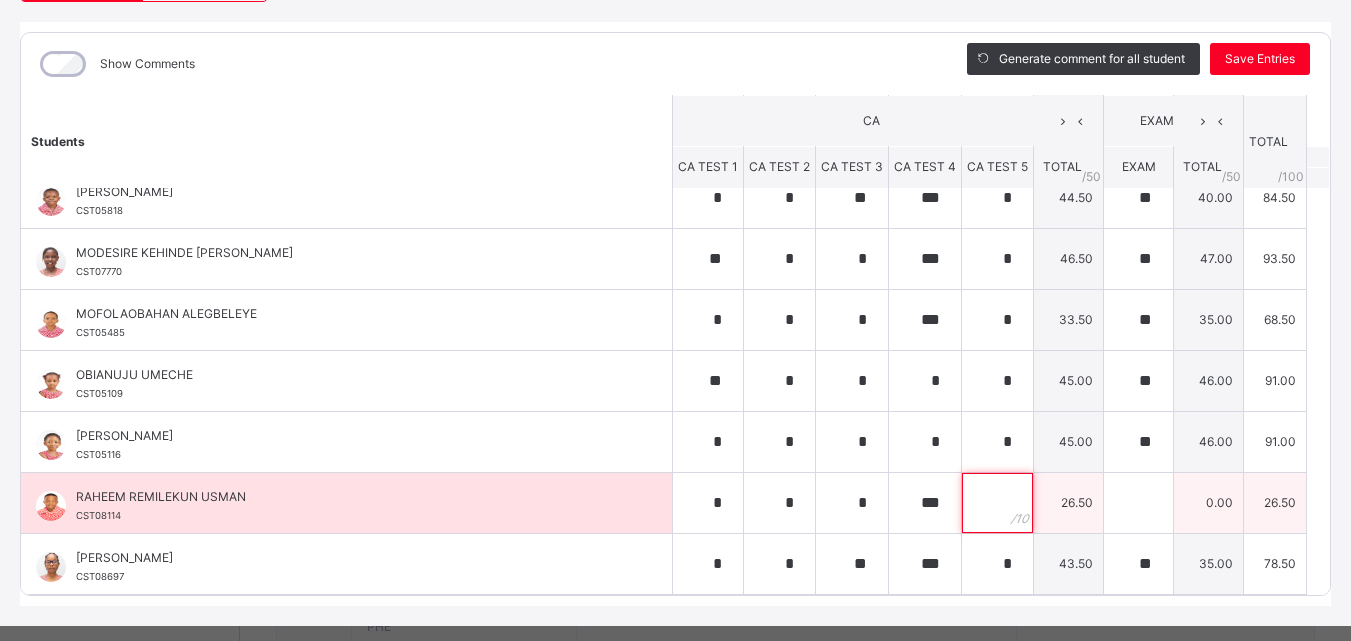 click at bounding box center (997, 503) 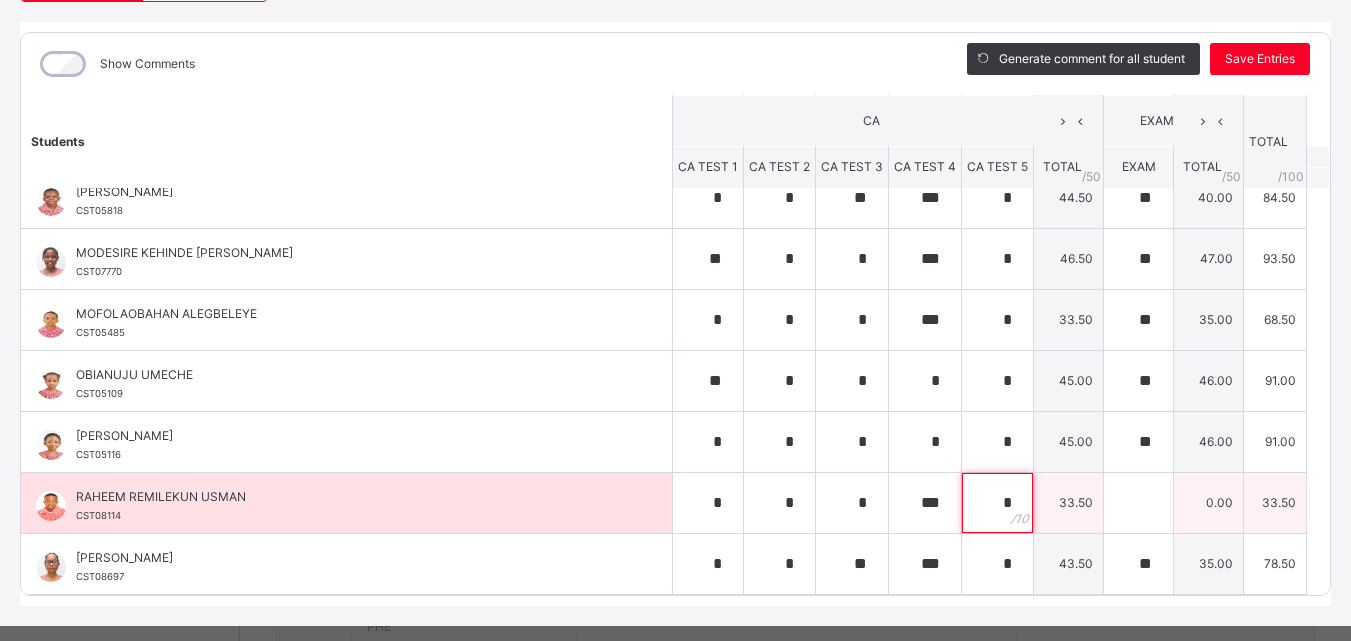 type on "*" 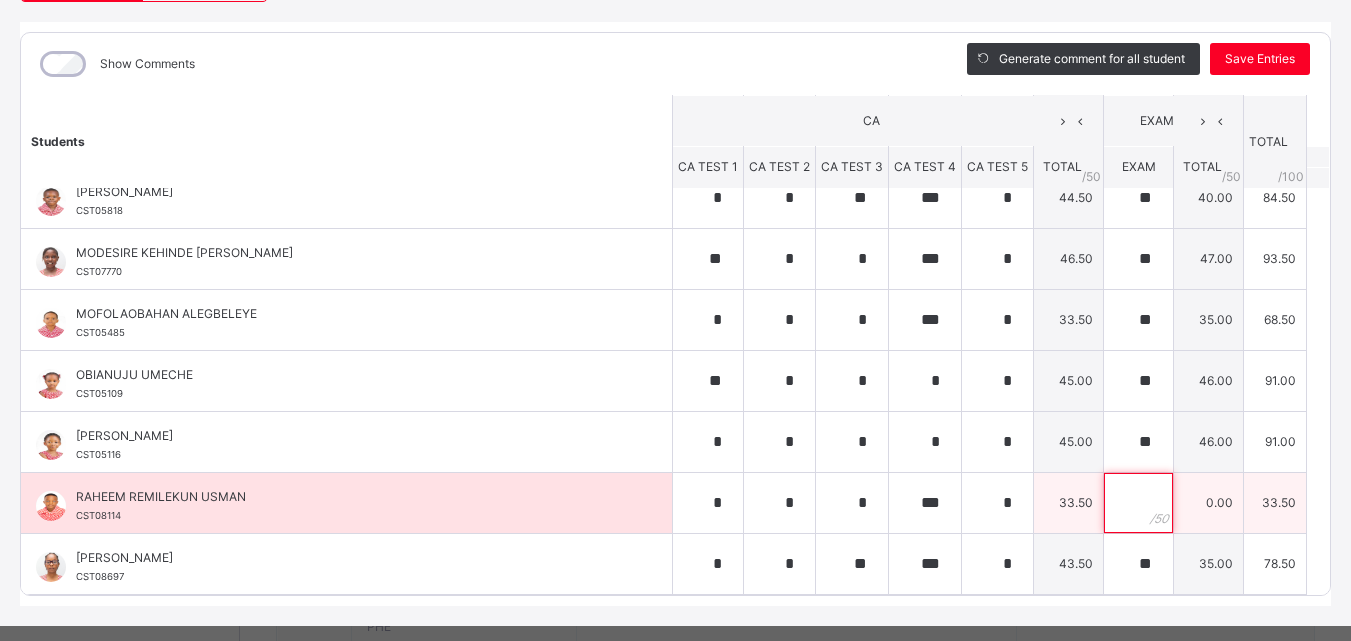 click at bounding box center [1138, 503] 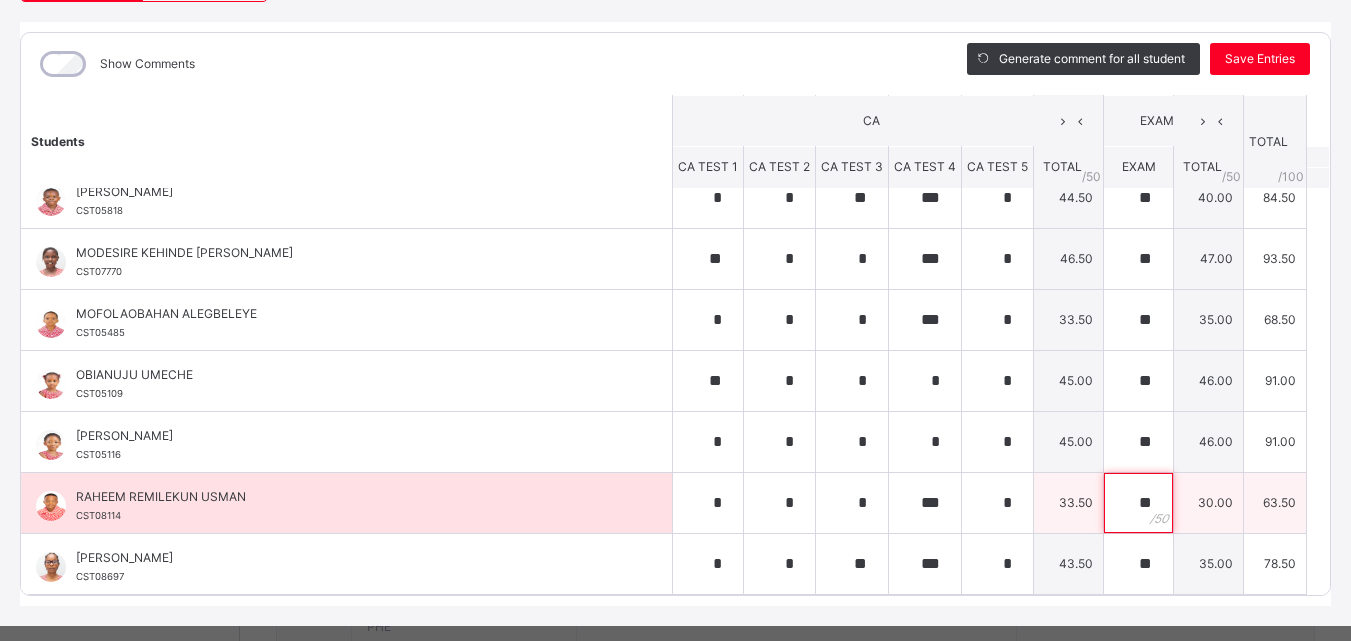 scroll, scrollTop: 270, scrollLeft: 0, axis: vertical 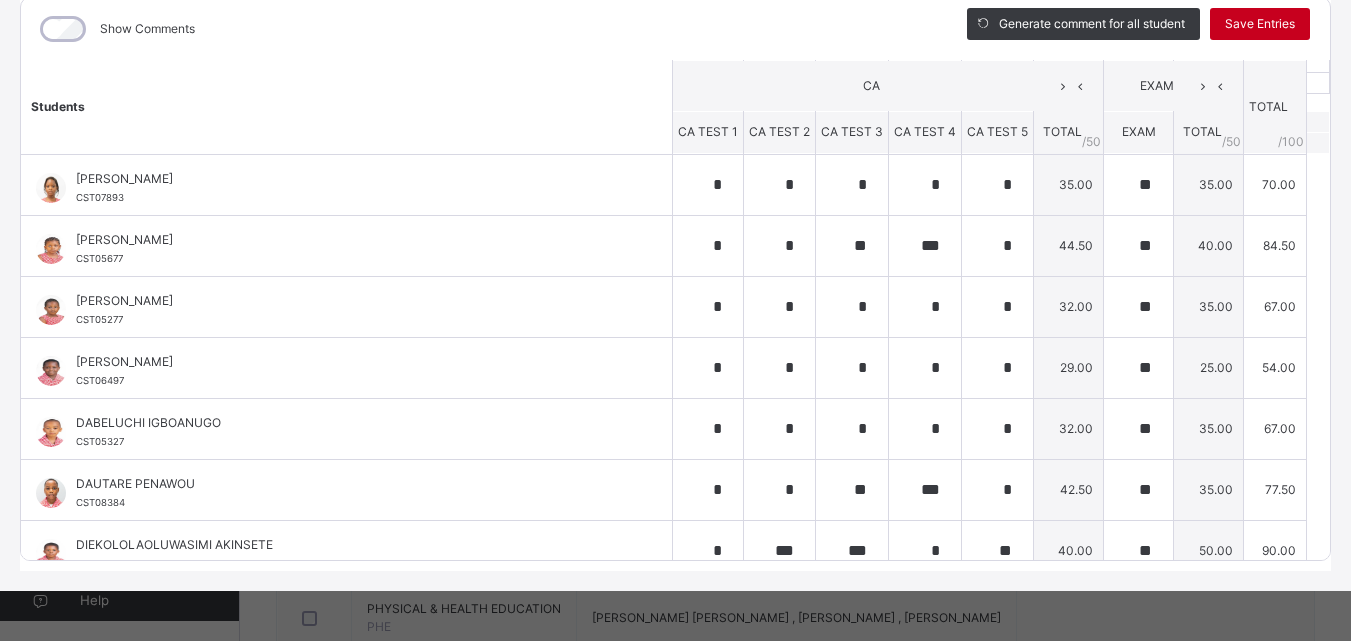 type on "**" 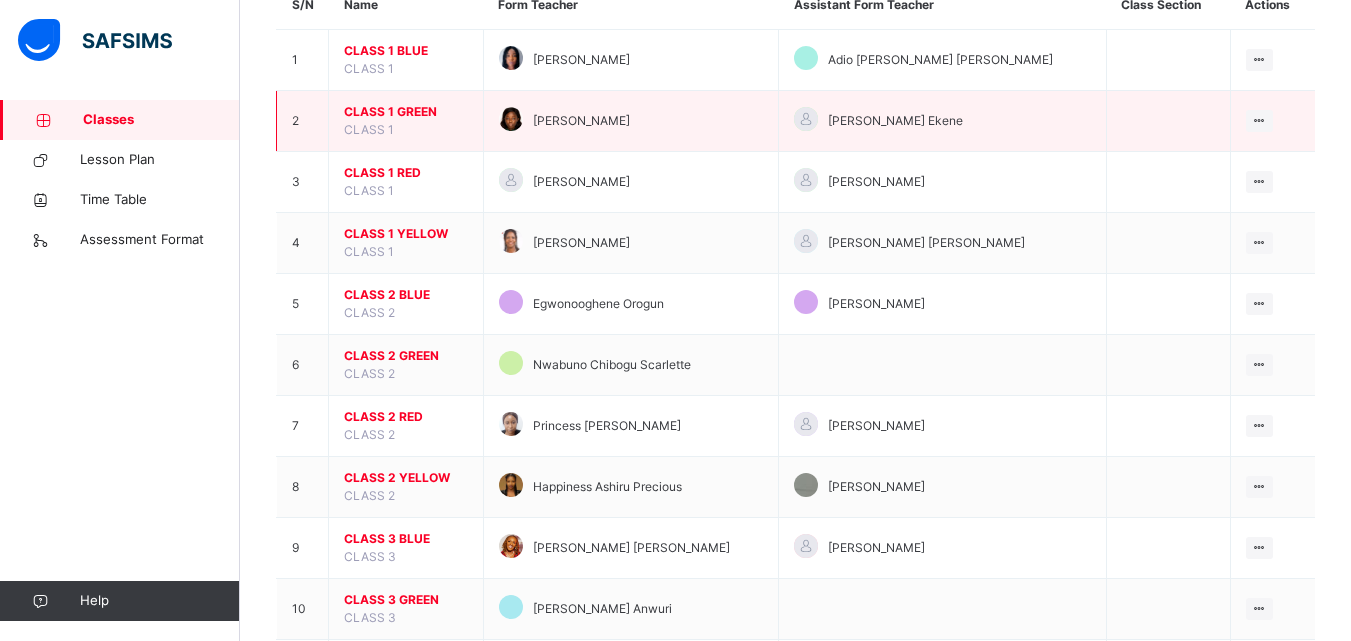 scroll, scrollTop: 379, scrollLeft: 0, axis: vertical 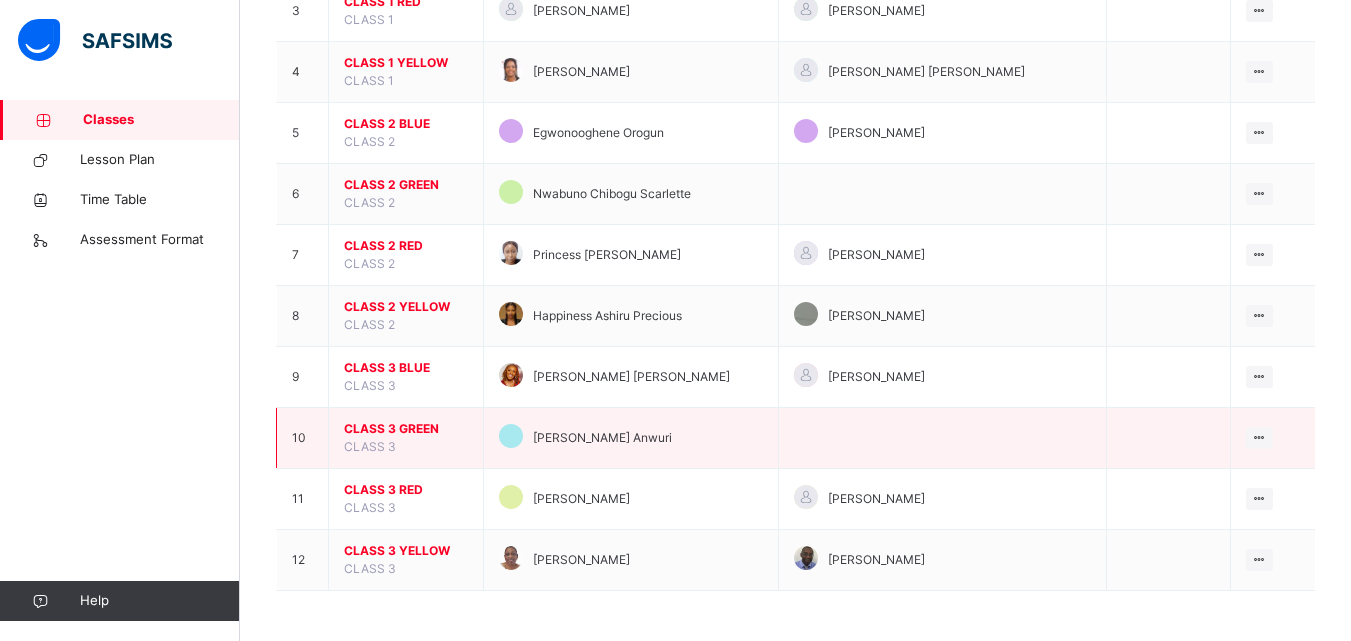 click on "CLASS 3   GREEN" at bounding box center (406, 429) 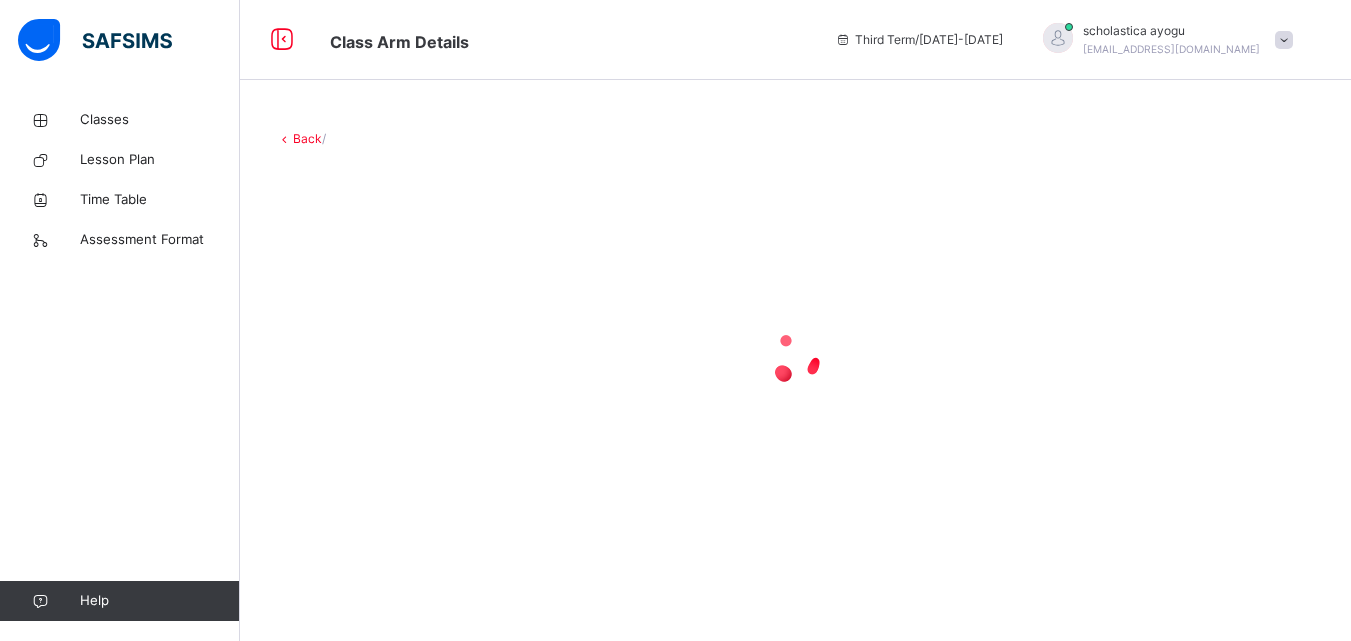 scroll, scrollTop: 0, scrollLeft: 0, axis: both 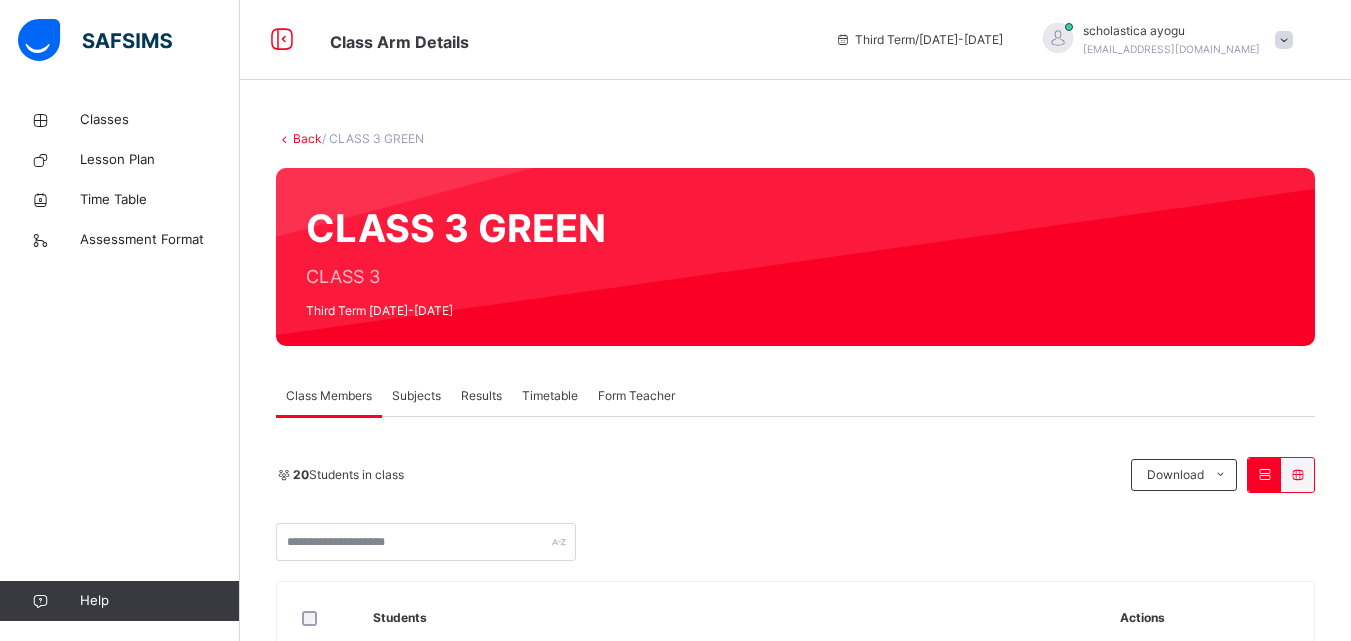 click on "Subjects" at bounding box center (416, 396) 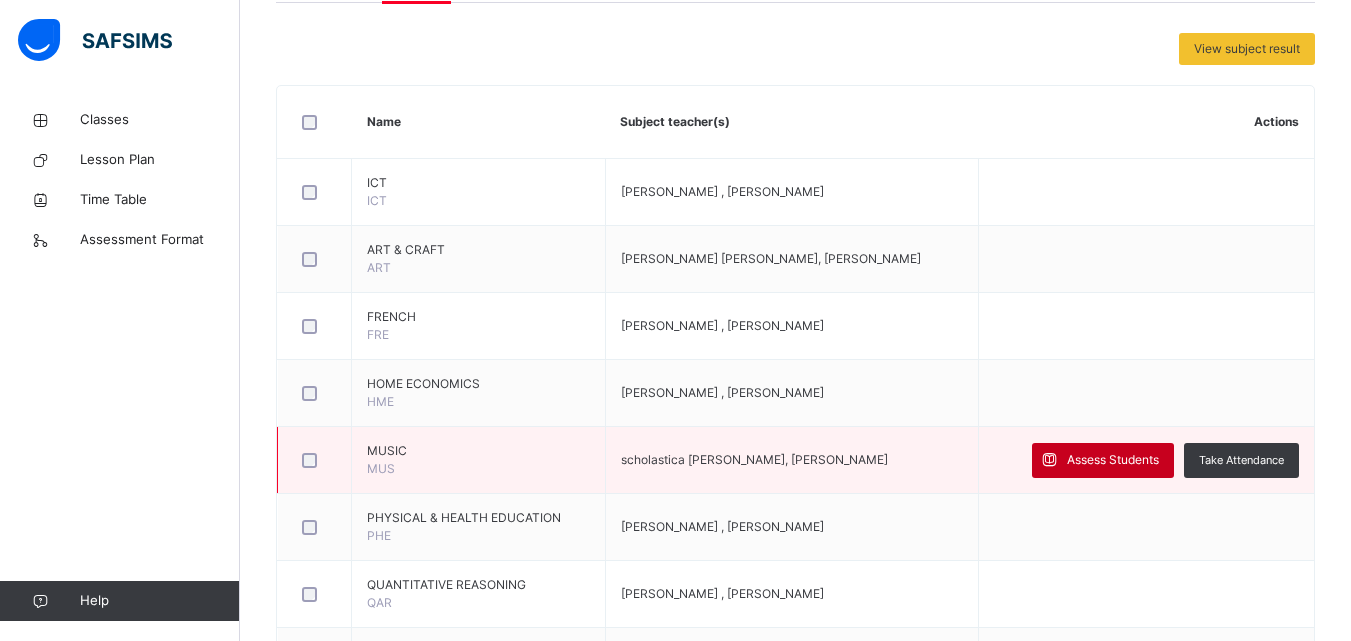 scroll, scrollTop: 415, scrollLeft: 0, axis: vertical 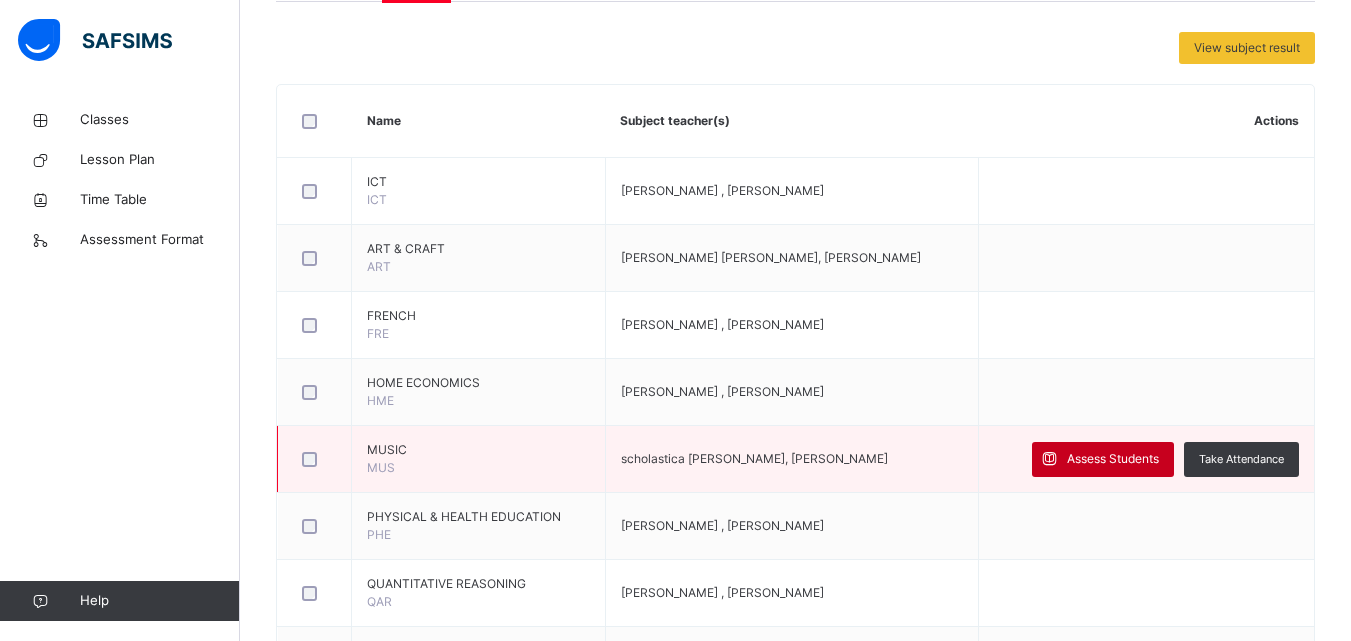 click on "Assess Students" at bounding box center [1113, 459] 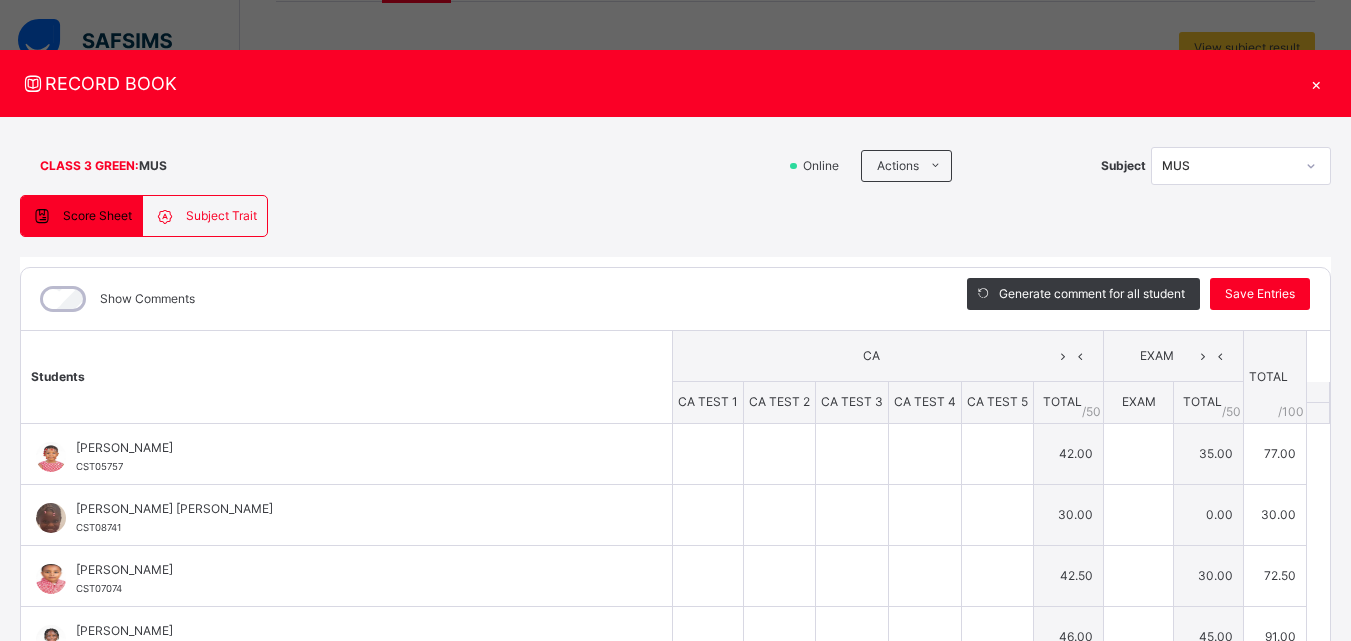 type on "**" 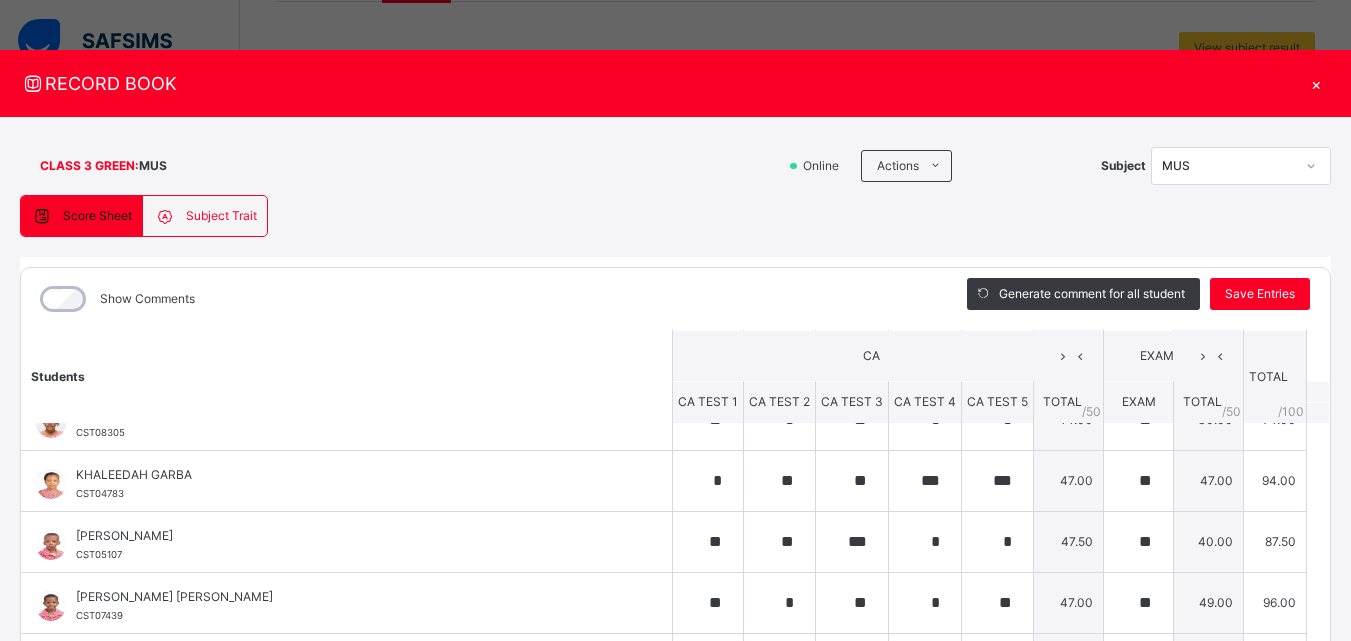 scroll, scrollTop: 814, scrollLeft: 0, axis: vertical 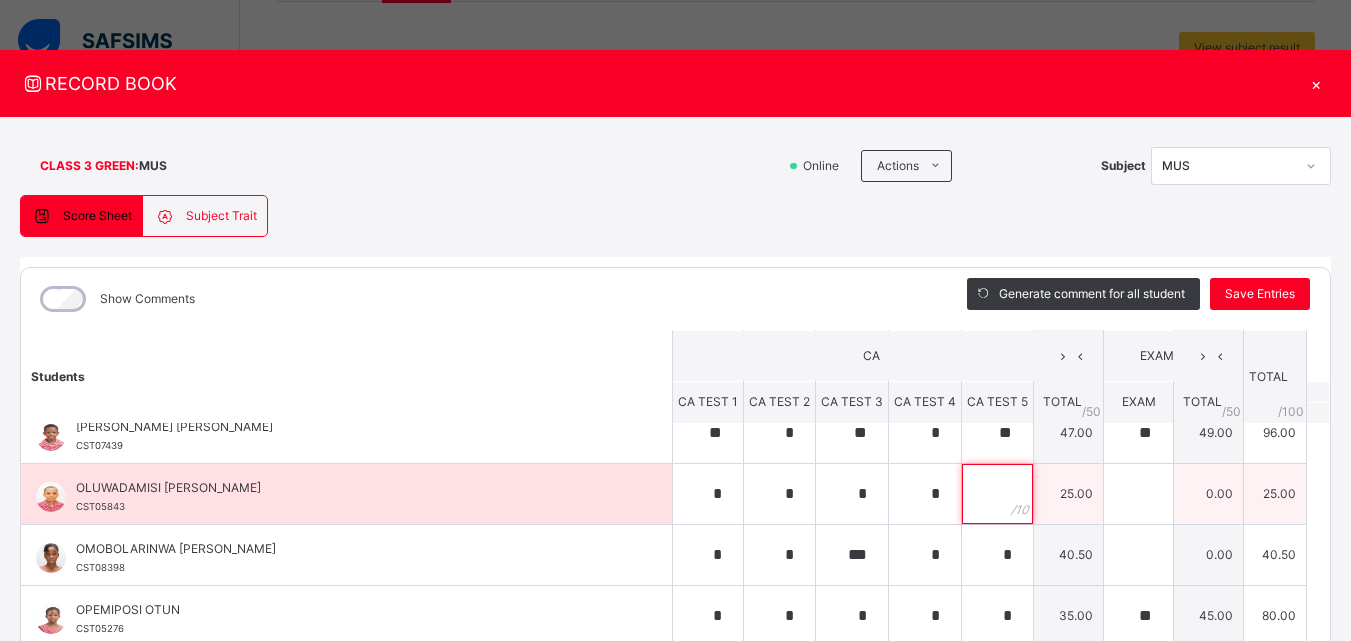click at bounding box center (997, 494) 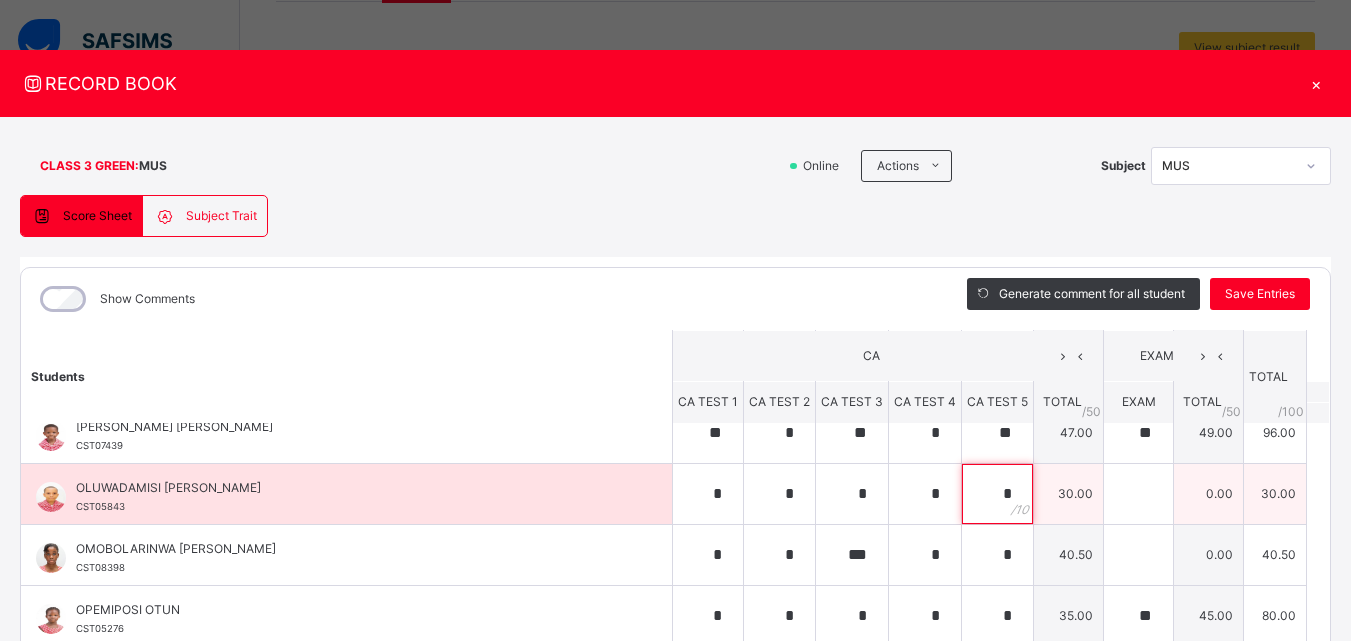type on "*" 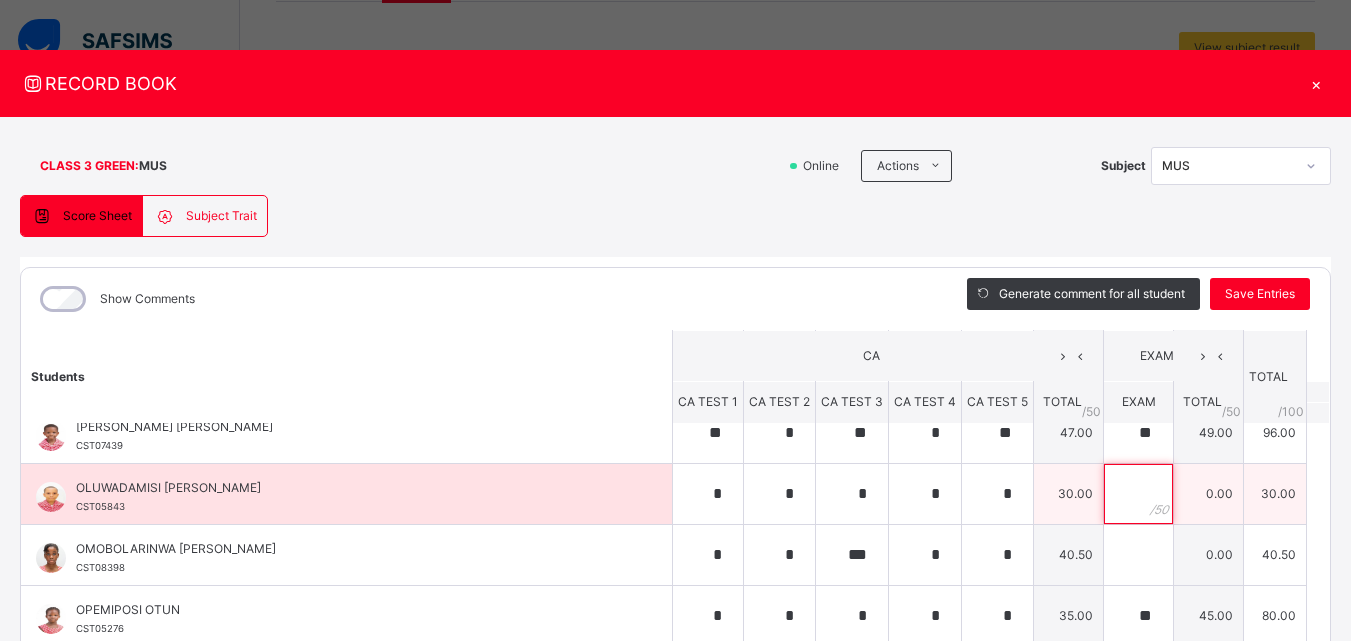 click at bounding box center (1138, 494) 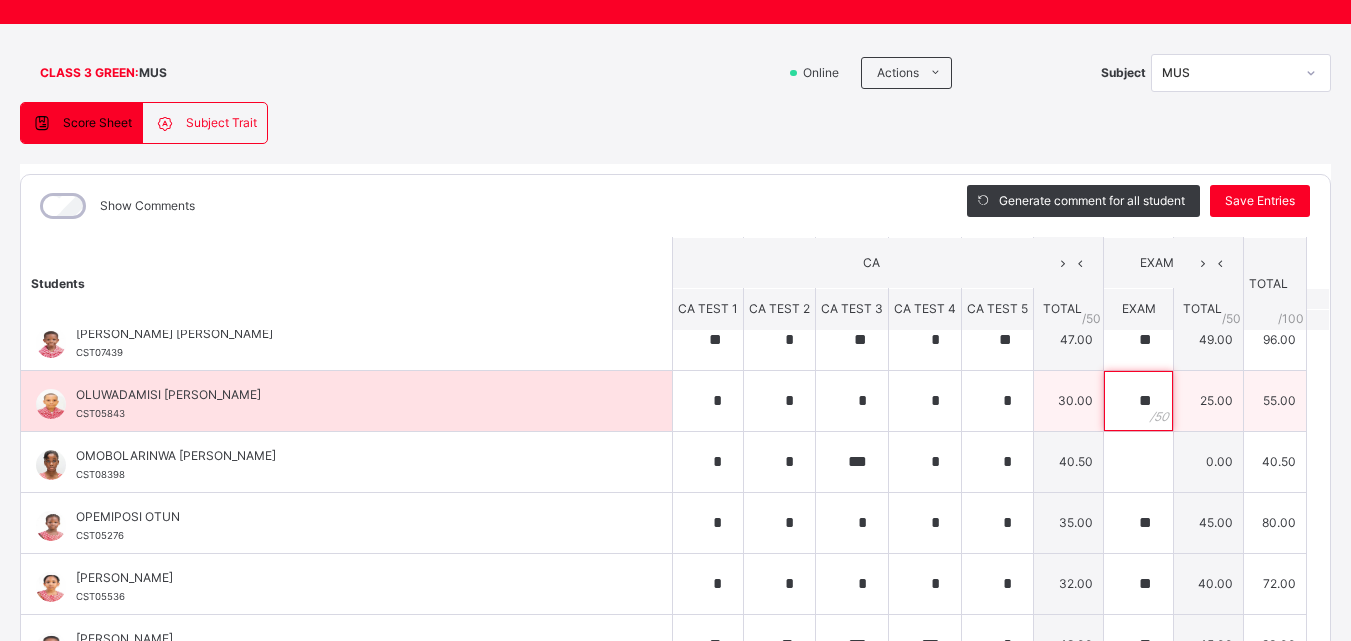 scroll, scrollTop: 94, scrollLeft: 0, axis: vertical 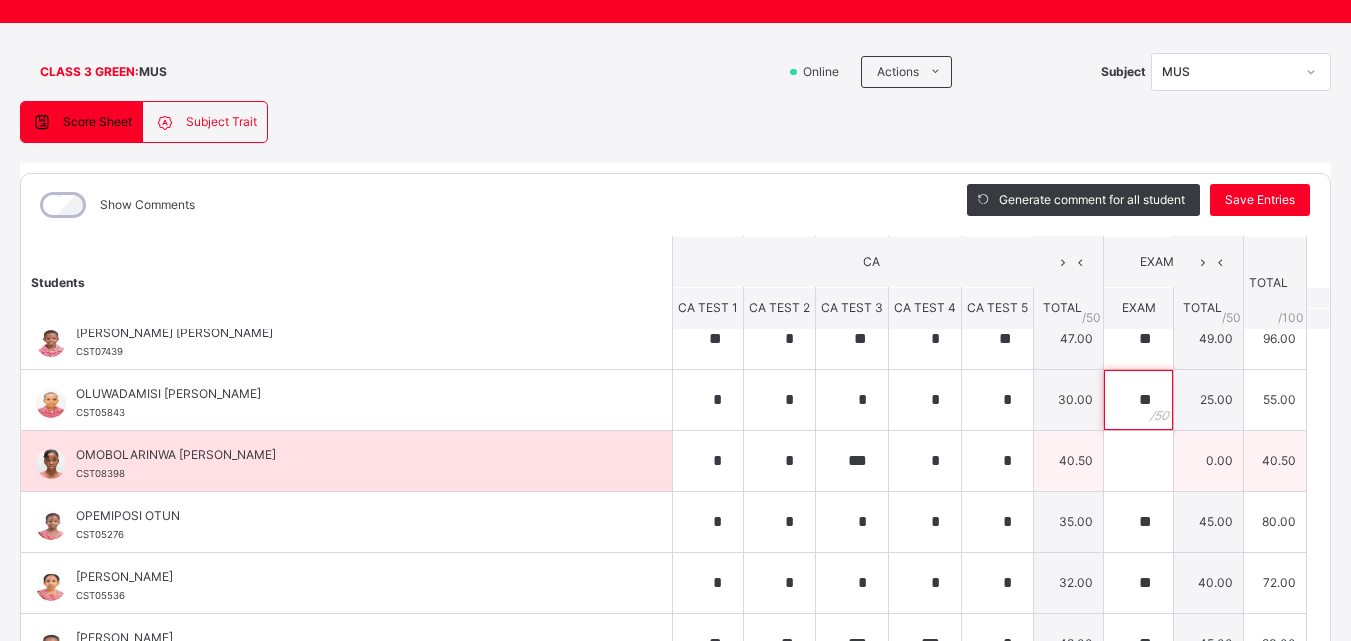 type on "**" 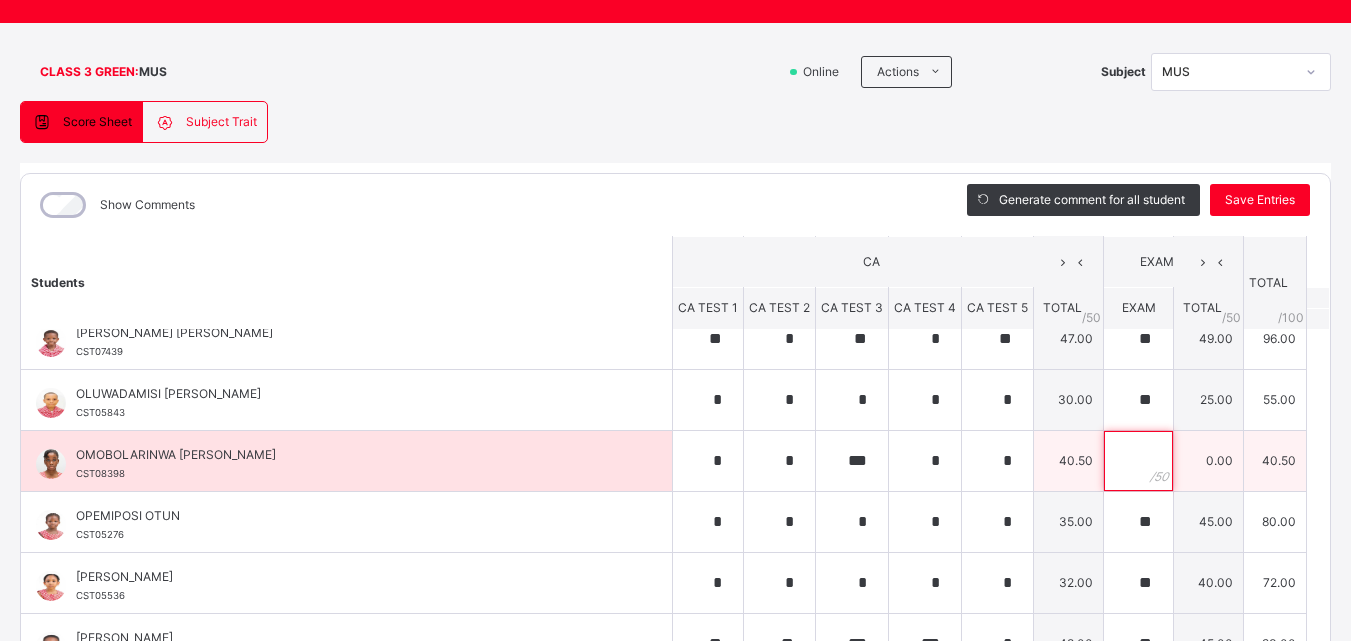 click at bounding box center [1138, 461] 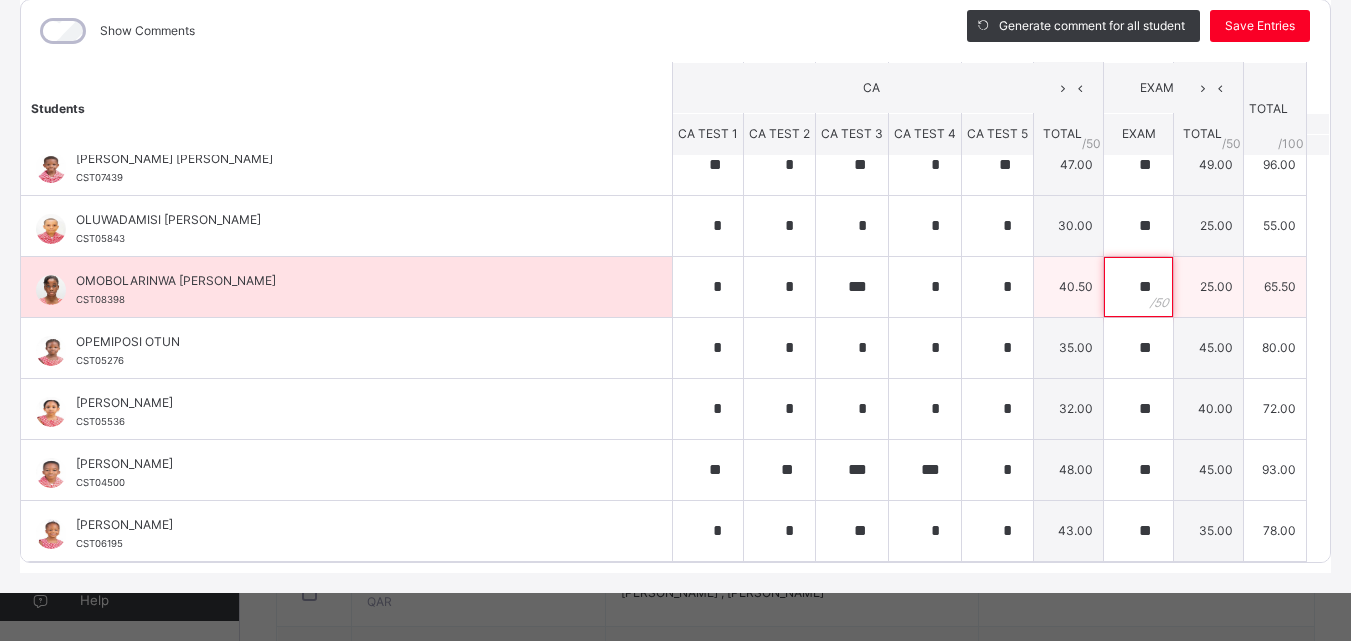 scroll, scrollTop: 270, scrollLeft: 0, axis: vertical 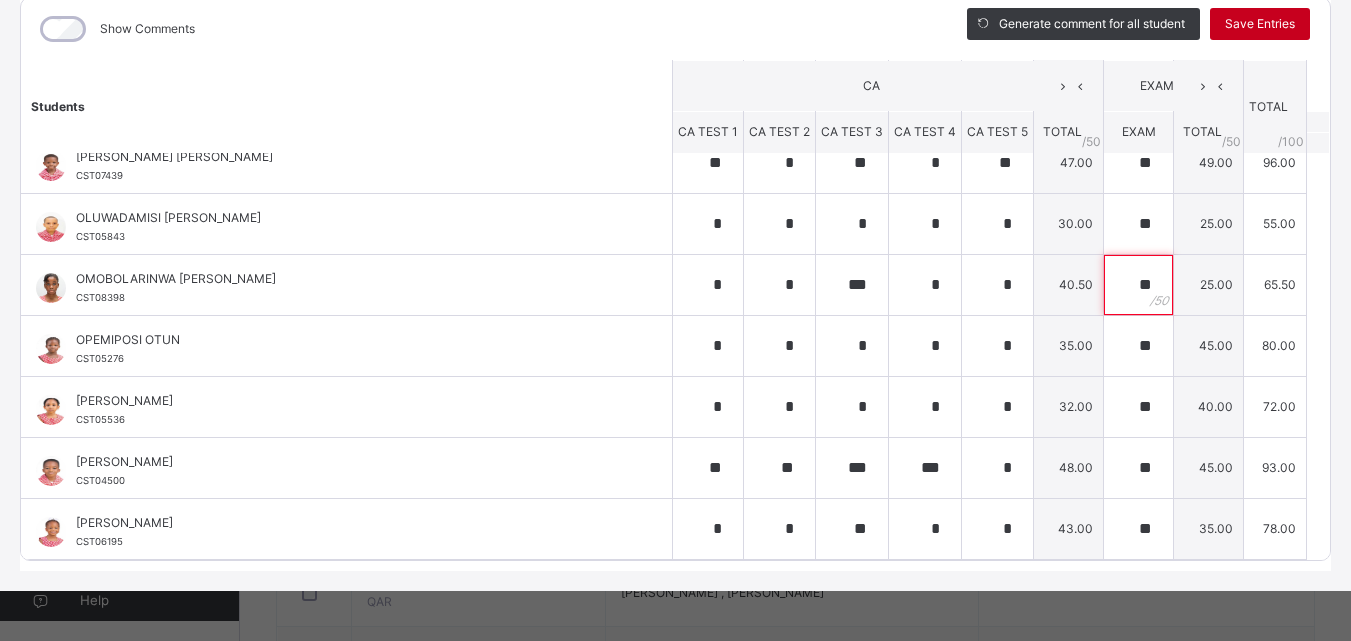 type on "**" 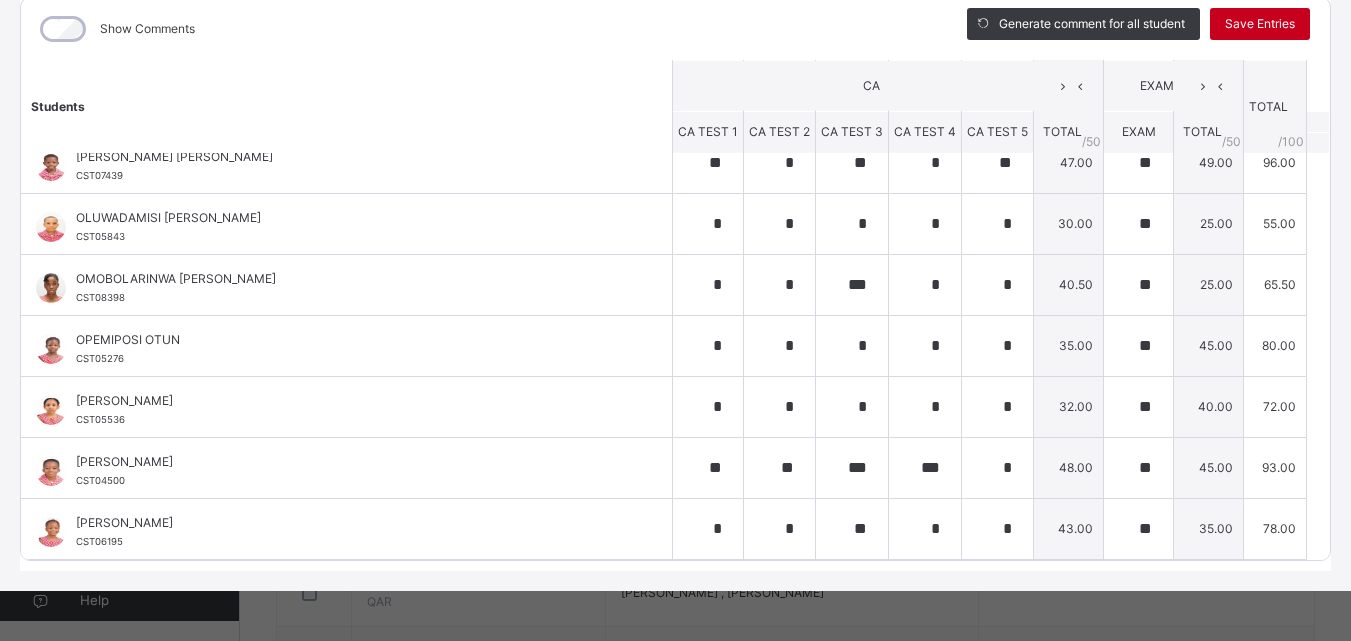 click on "Save Entries" at bounding box center [1260, 24] 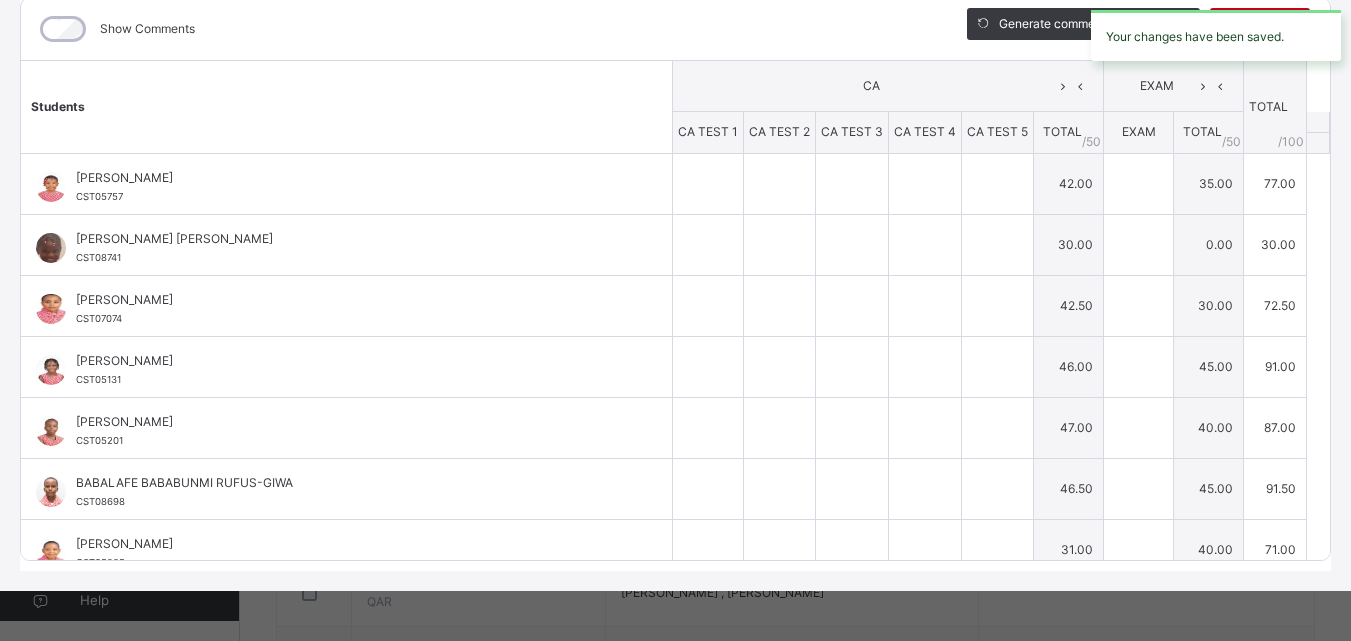 type on "**" 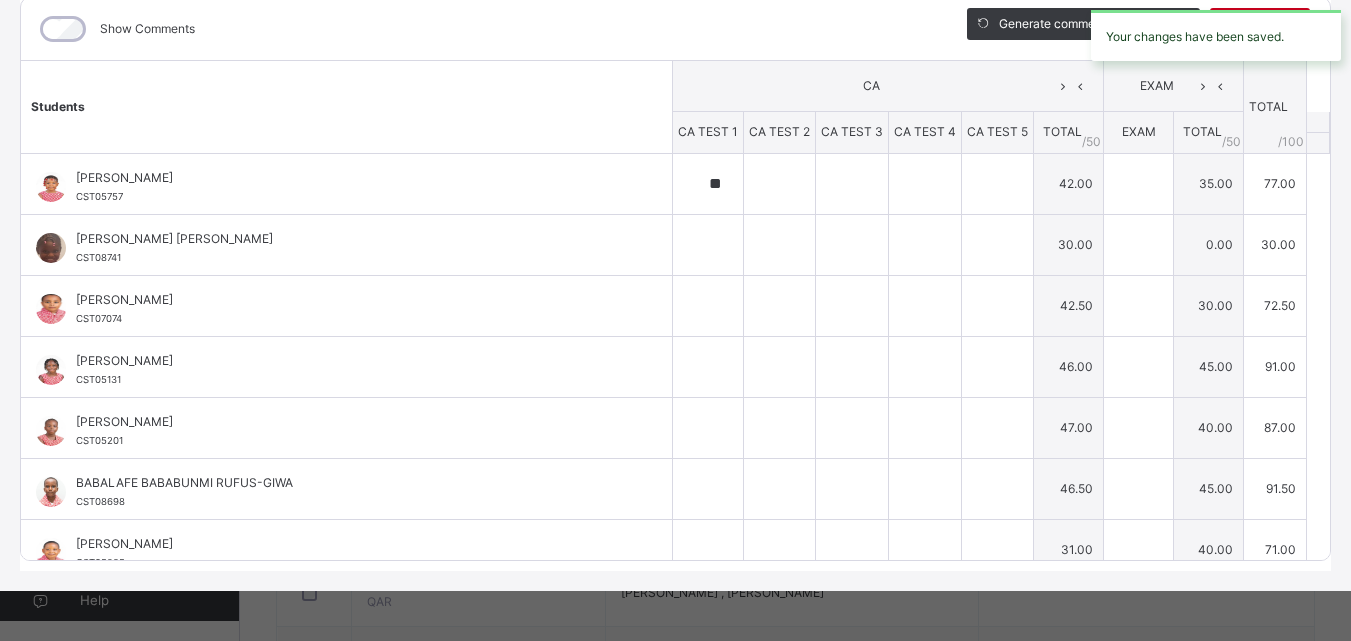 type on "*" 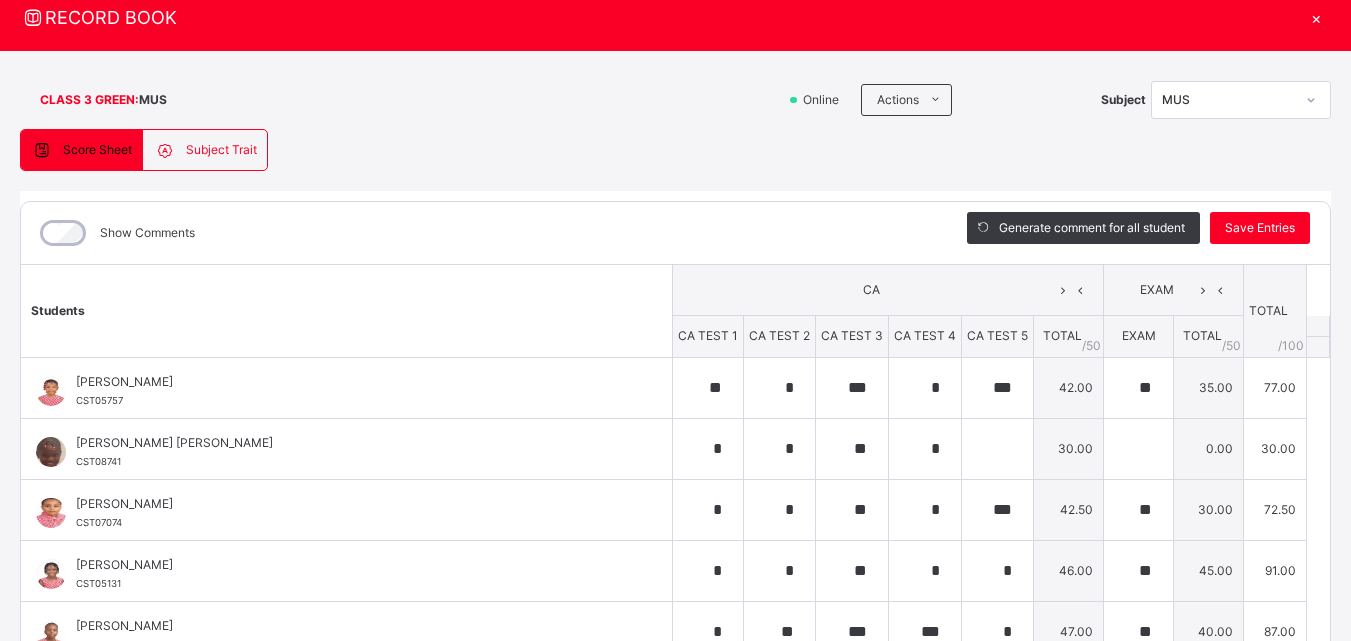 scroll, scrollTop: 0, scrollLeft: 0, axis: both 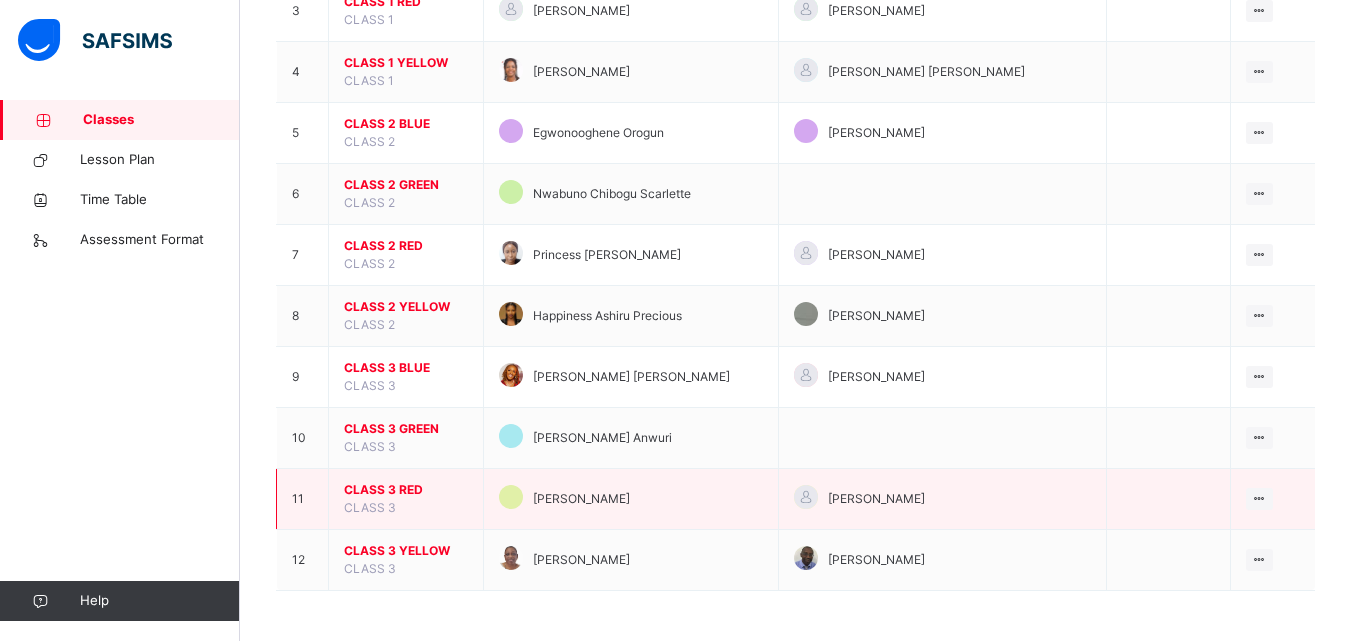 click on "CLASS 3   RED" at bounding box center (406, 490) 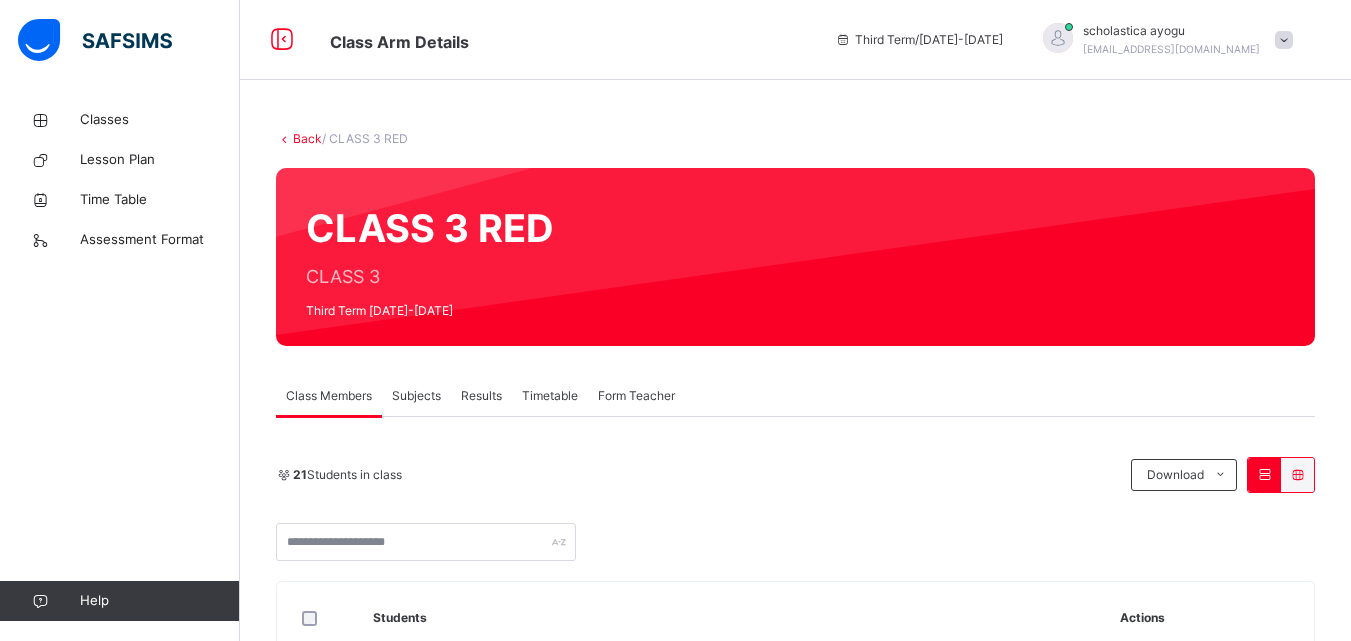 click on "Subjects" at bounding box center (416, 396) 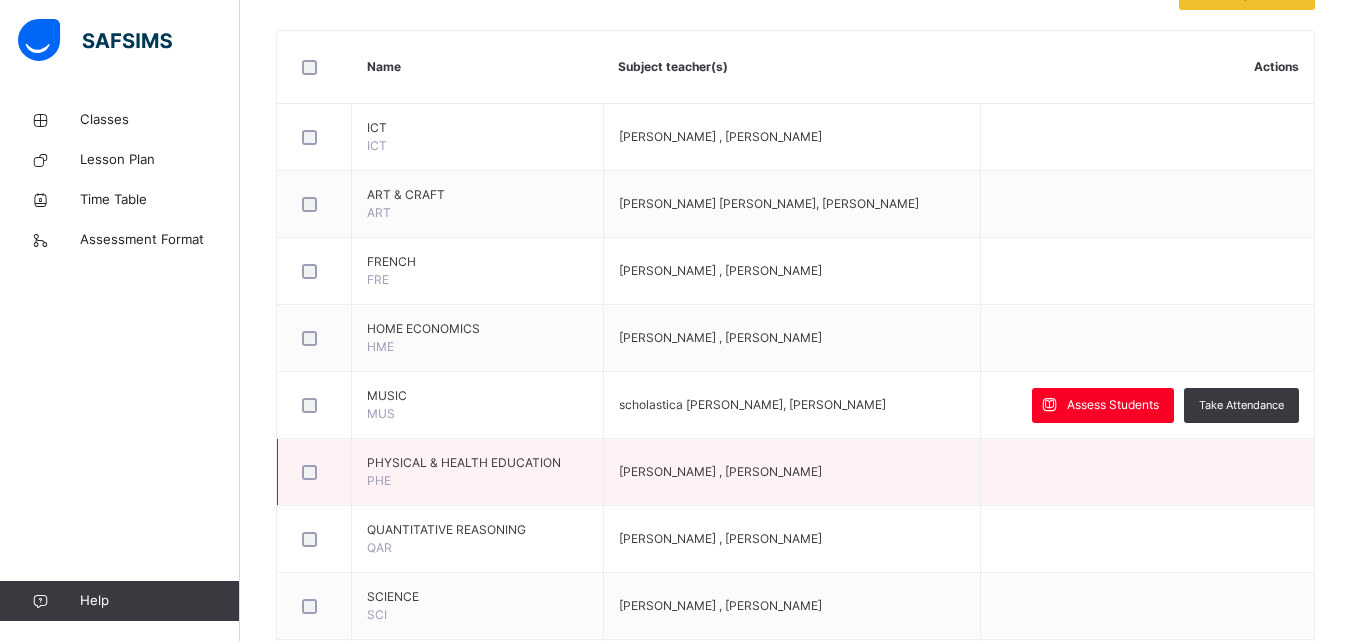 scroll, scrollTop: 482, scrollLeft: 0, axis: vertical 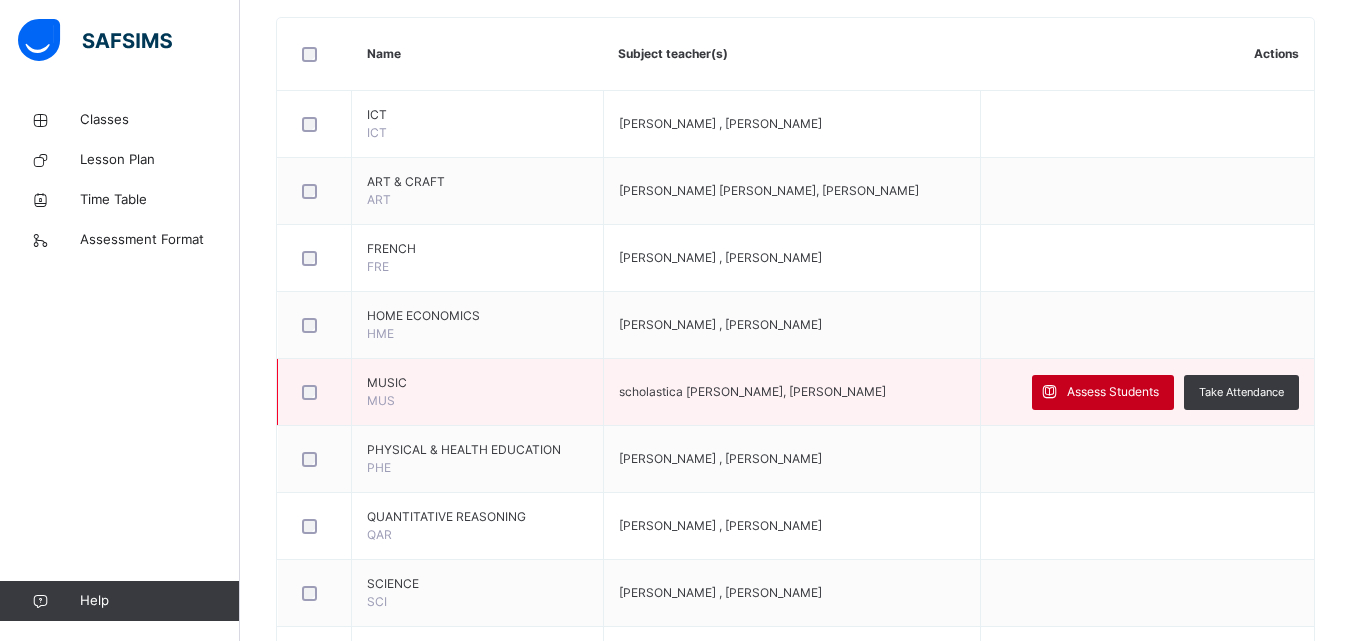 click on "Assess Students" at bounding box center [1113, 392] 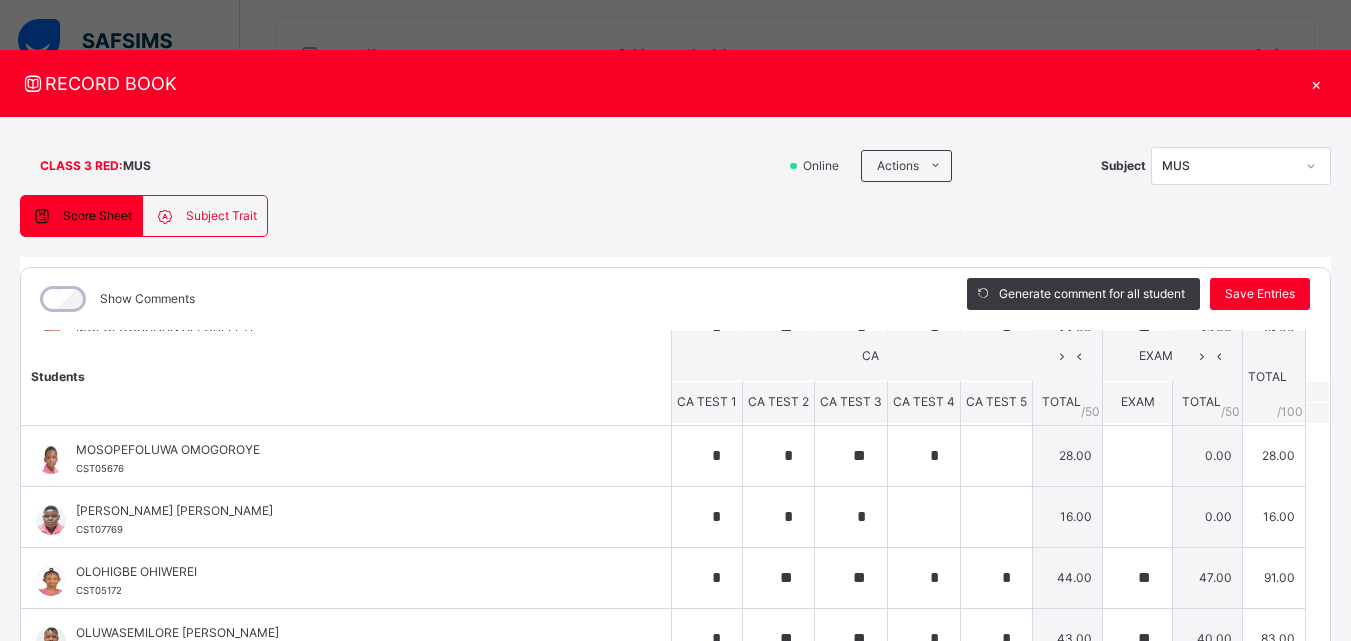 scroll, scrollTop: 790, scrollLeft: 0, axis: vertical 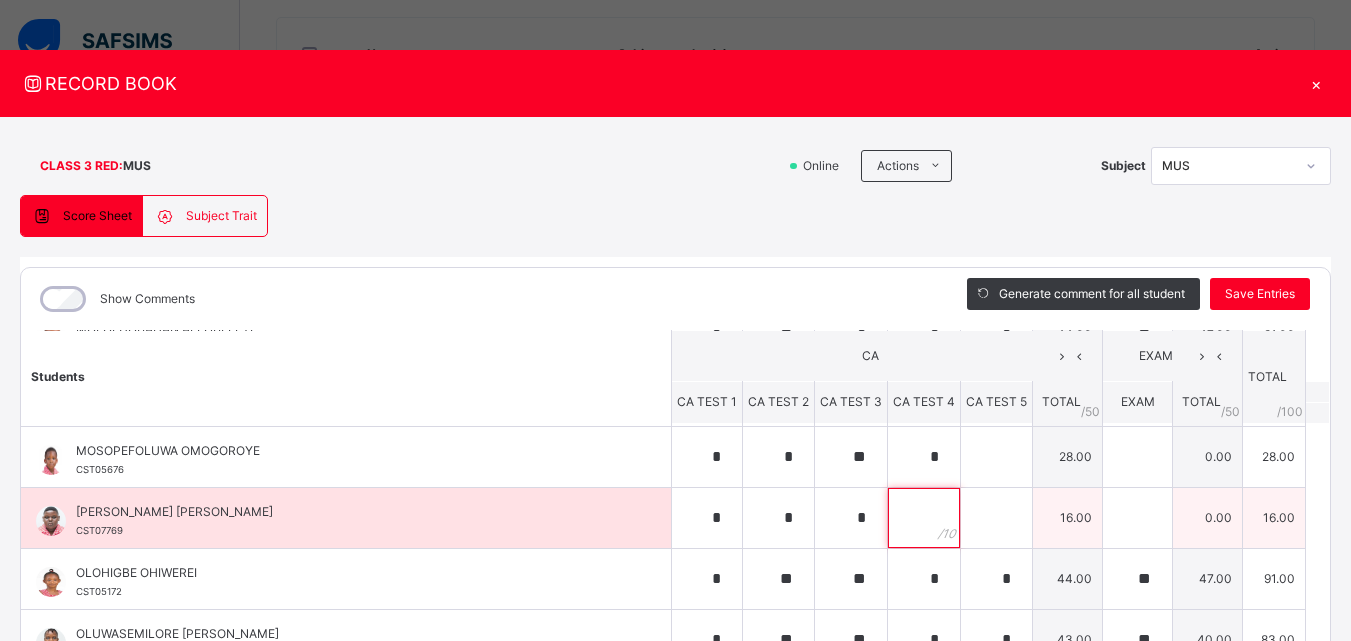 click at bounding box center [924, 518] 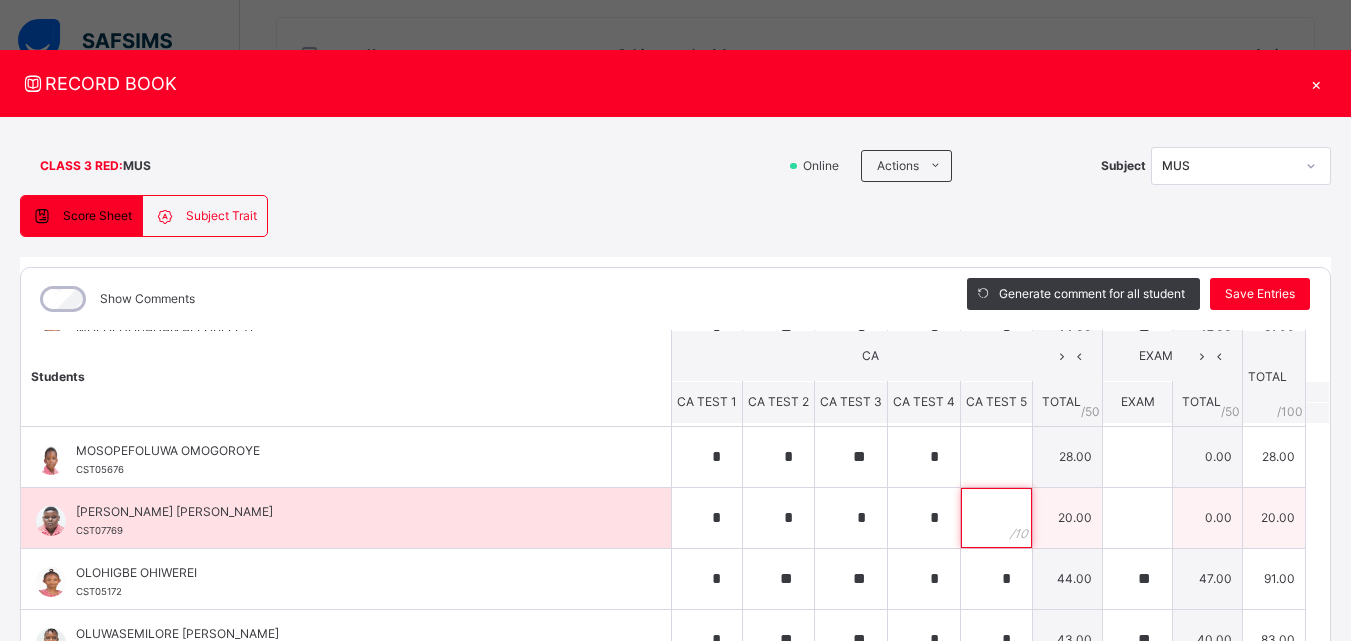 click at bounding box center (996, 518) 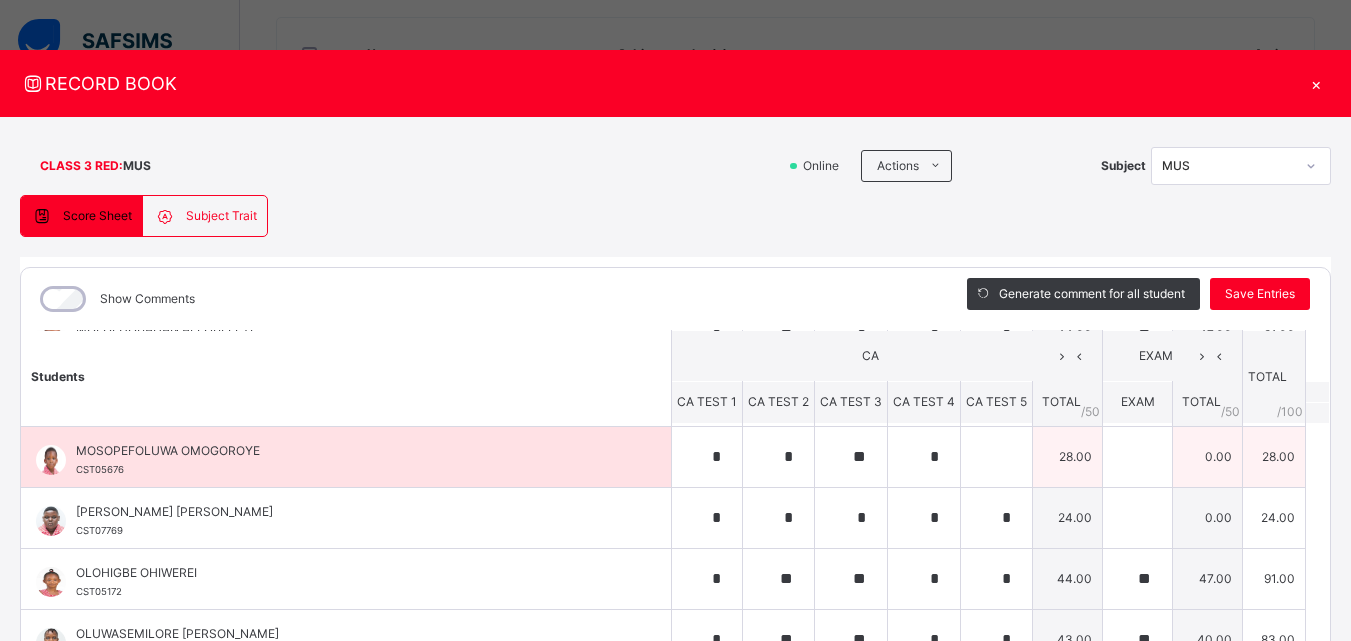 click on "28.00" at bounding box center [1068, 456] 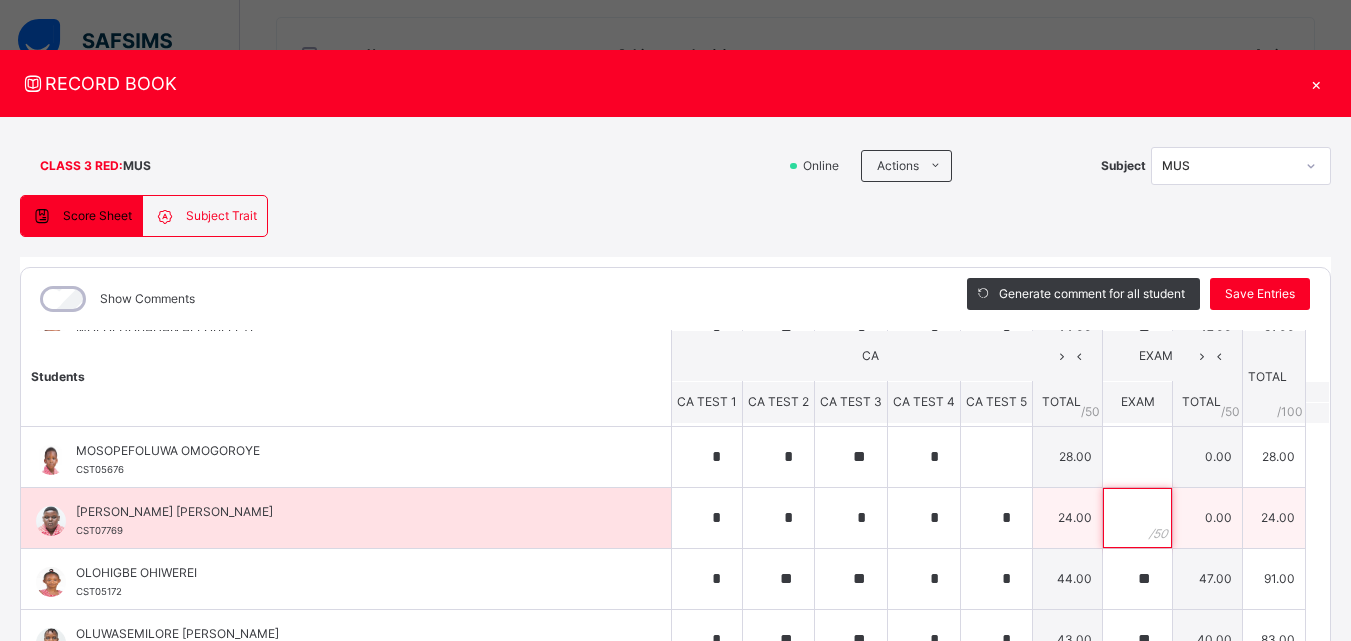 click at bounding box center (1137, 518) 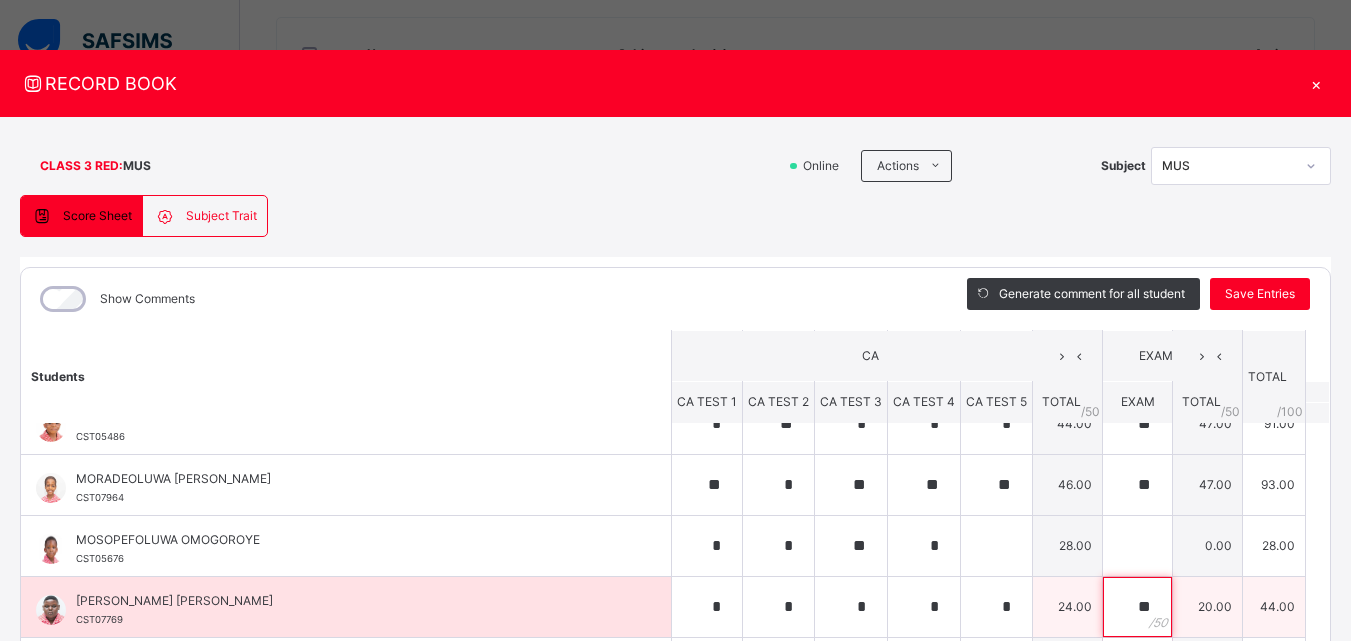 scroll, scrollTop: 700, scrollLeft: 0, axis: vertical 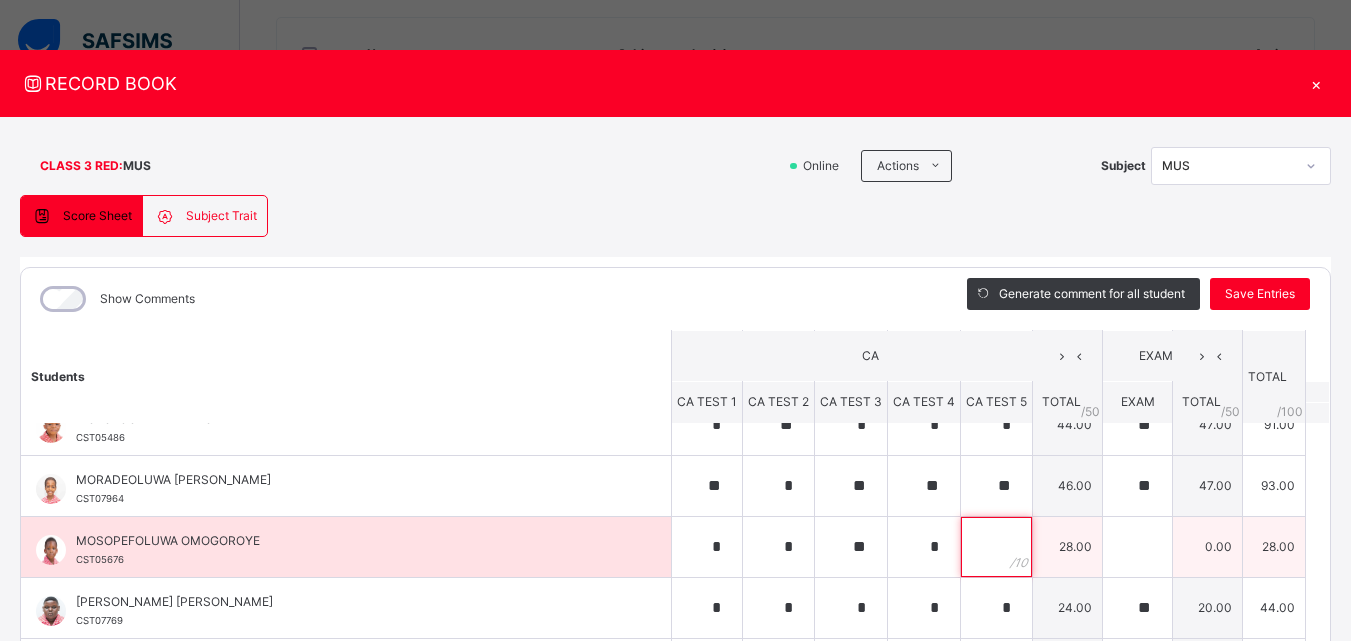 click at bounding box center (996, 547) 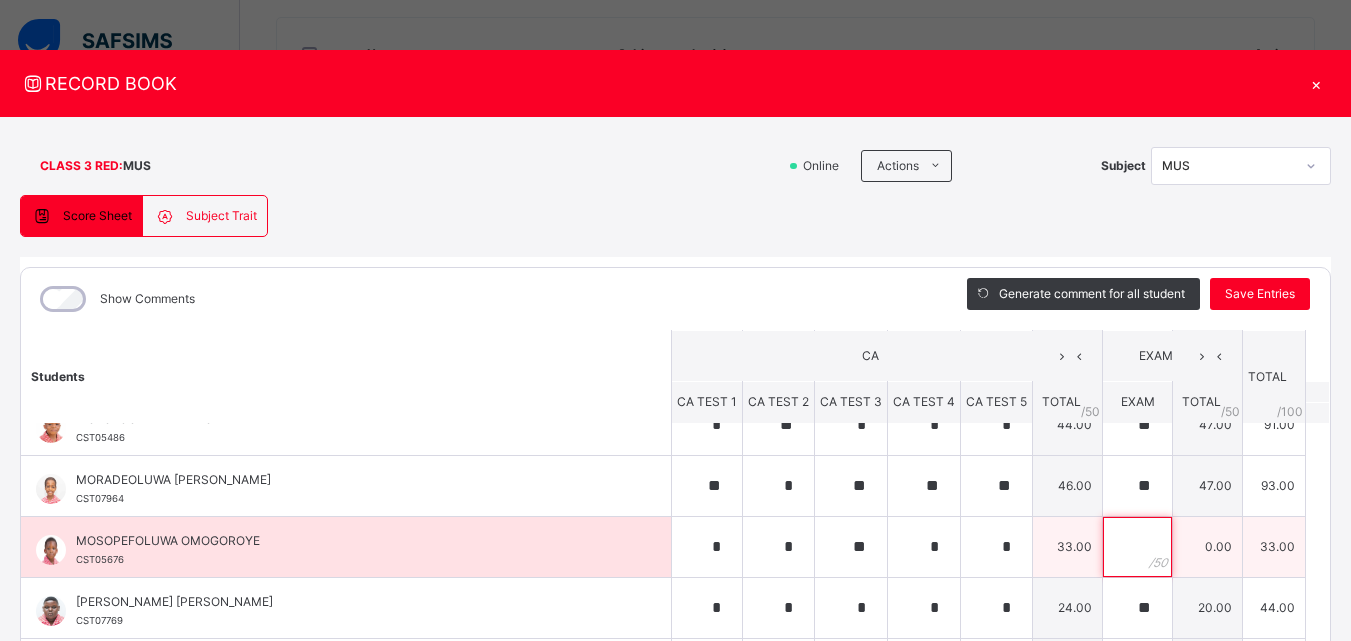click at bounding box center [1137, 547] 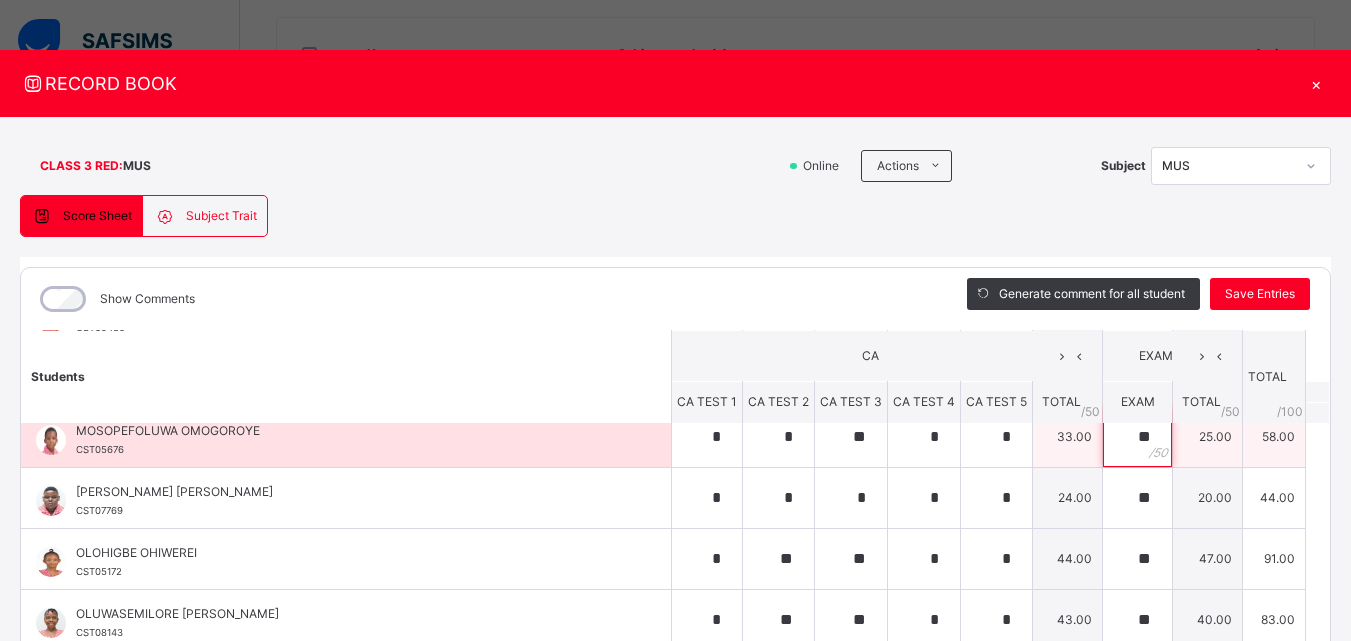 scroll, scrollTop: 875, scrollLeft: 0, axis: vertical 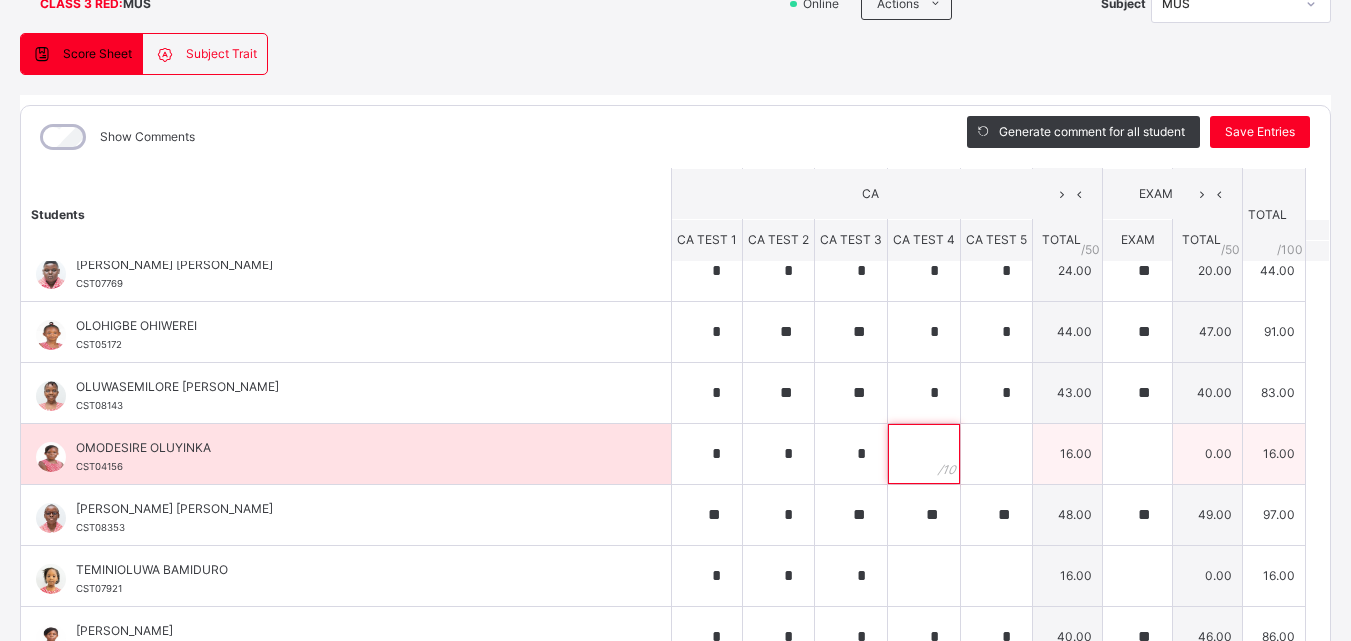 click at bounding box center [924, 454] 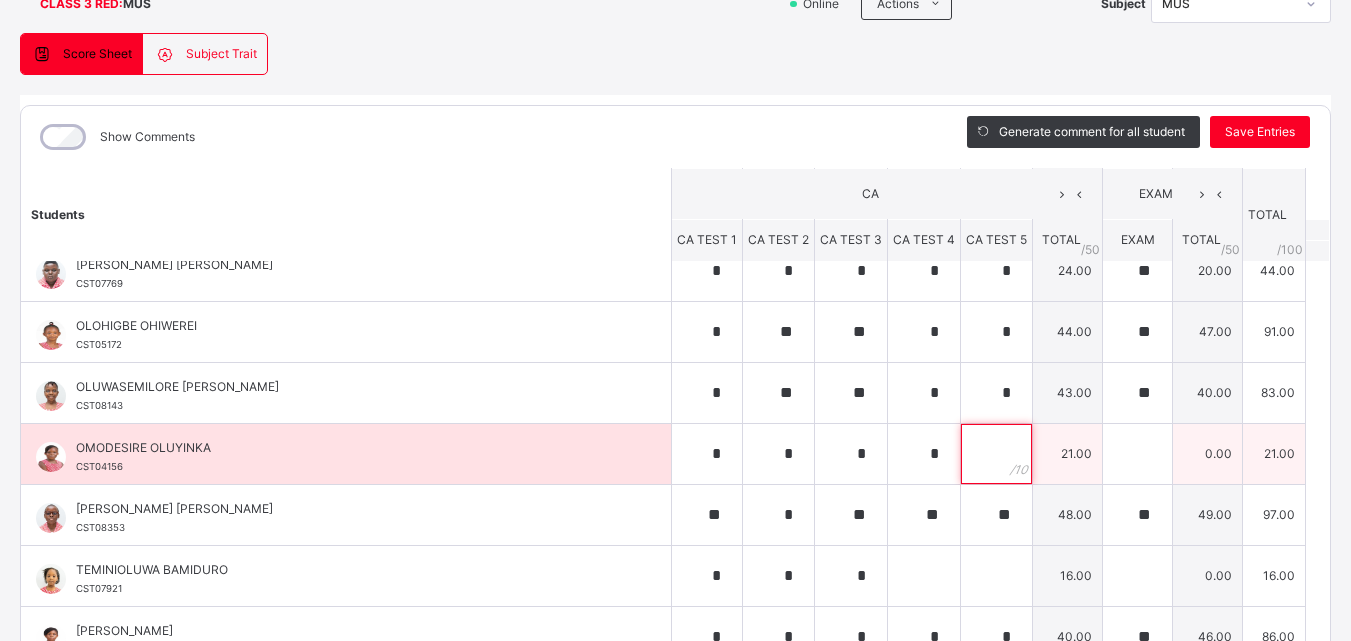 click at bounding box center (996, 454) 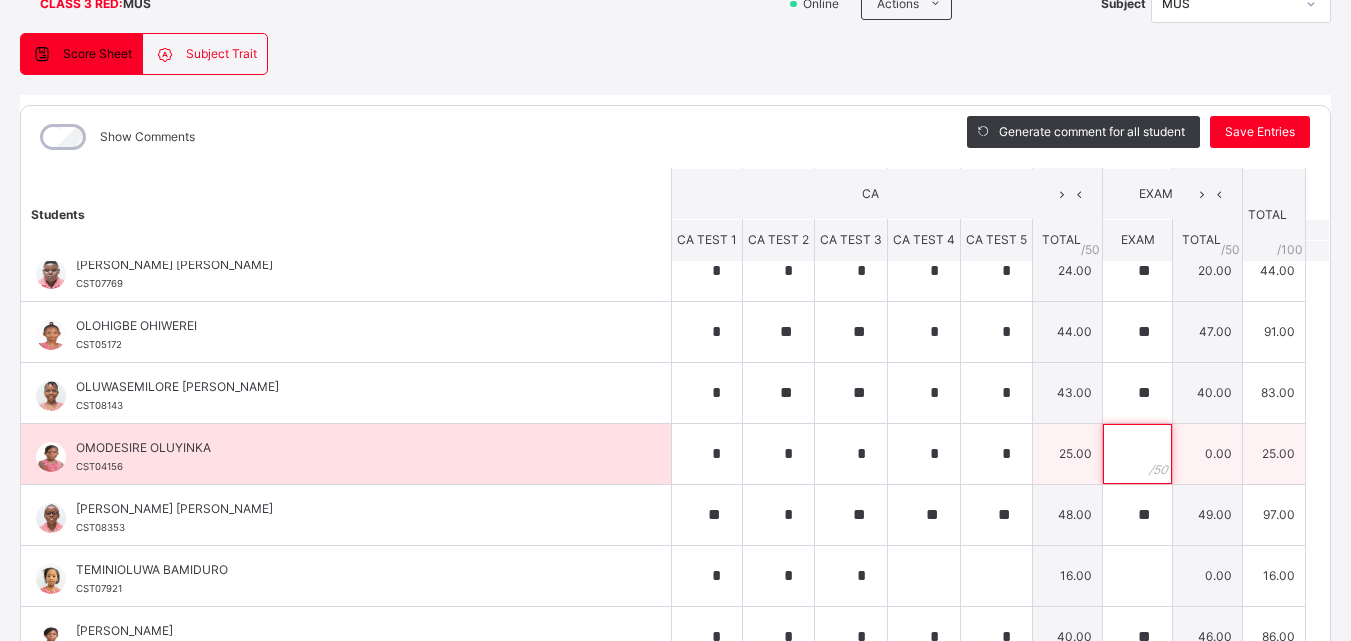 click at bounding box center [1137, 454] 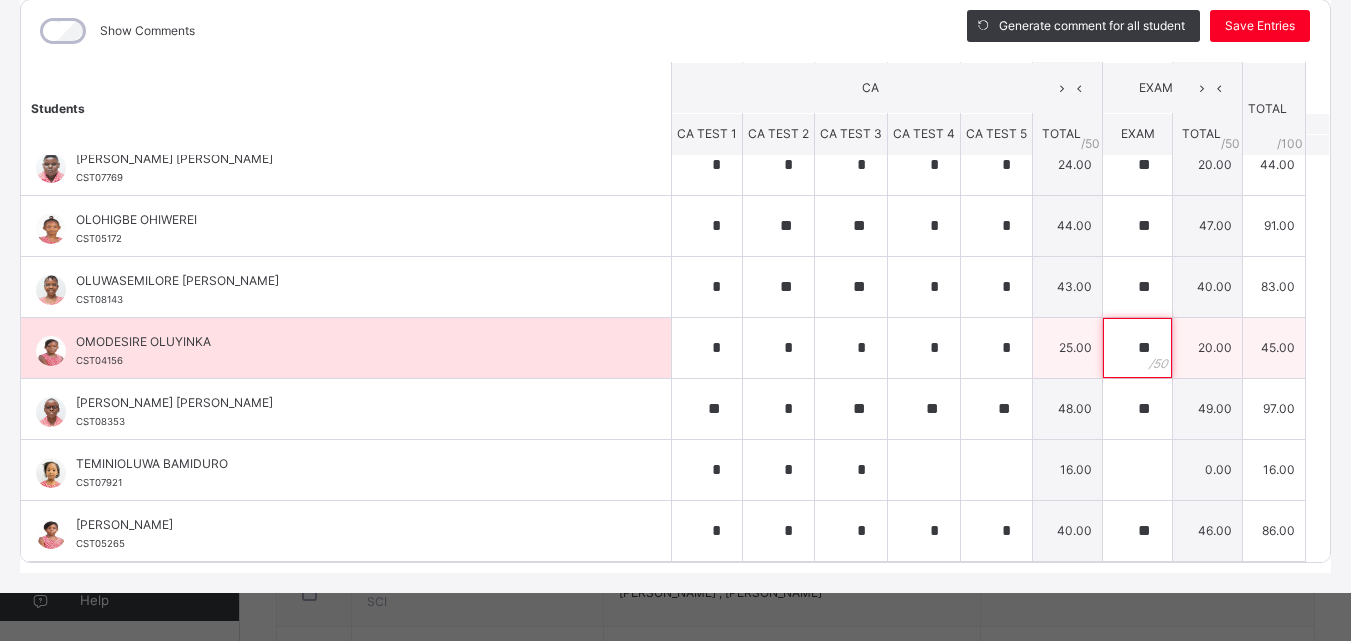 scroll, scrollTop: 270, scrollLeft: 0, axis: vertical 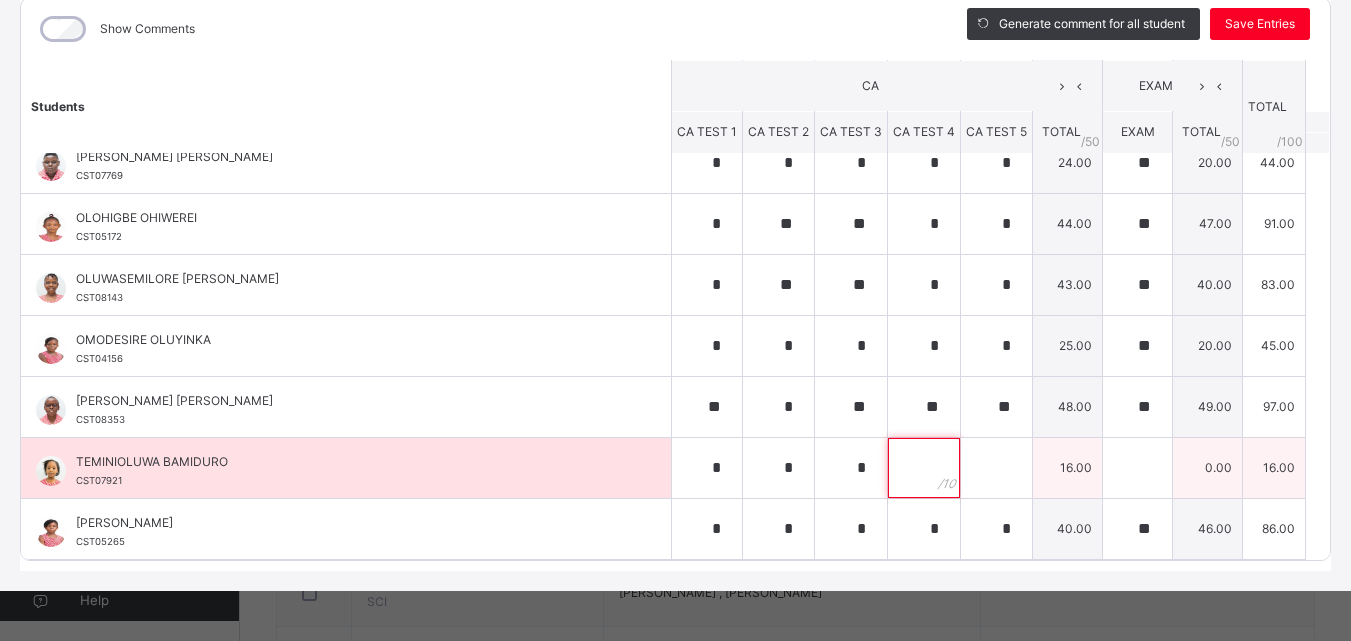 click at bounding box center [924, 468] 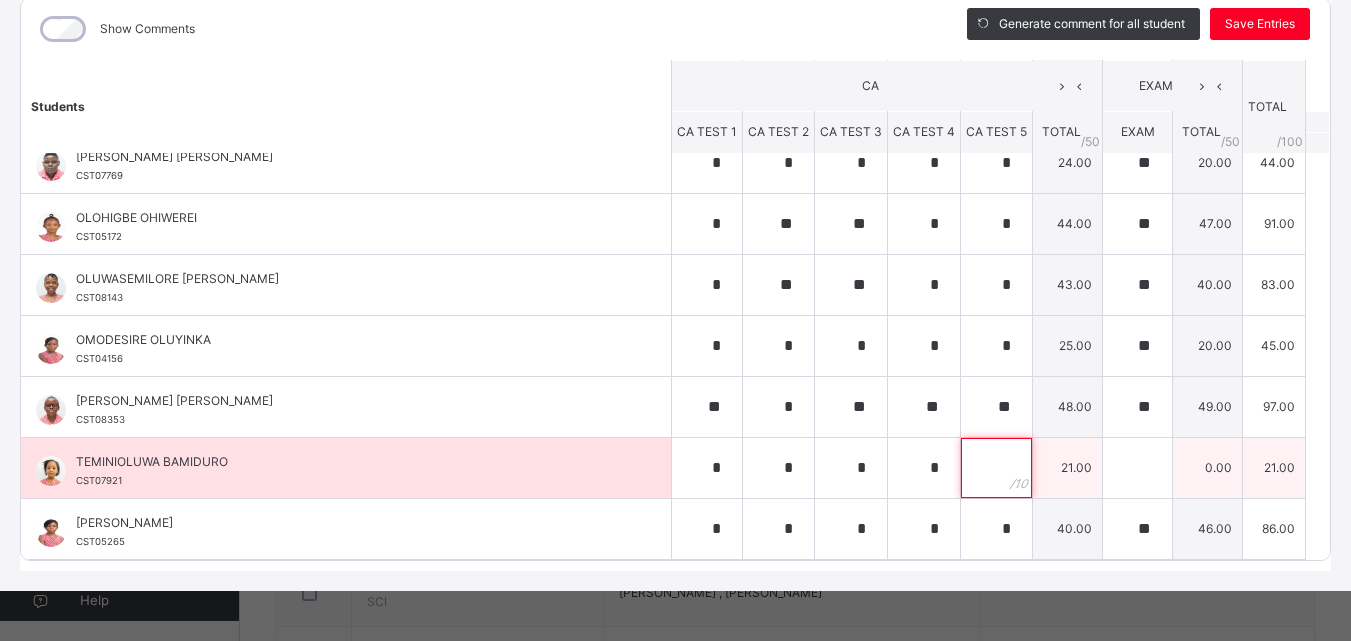 click at bounding box center (996, 468) 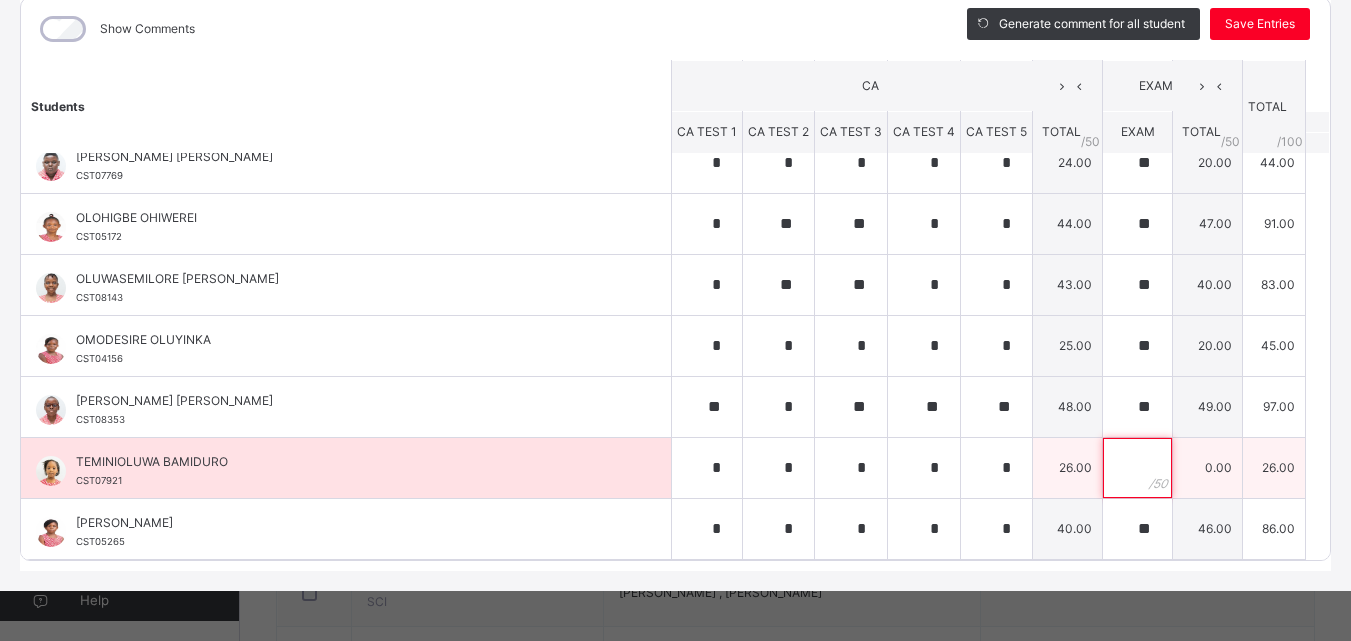 click at bounding box center (1137, 468) 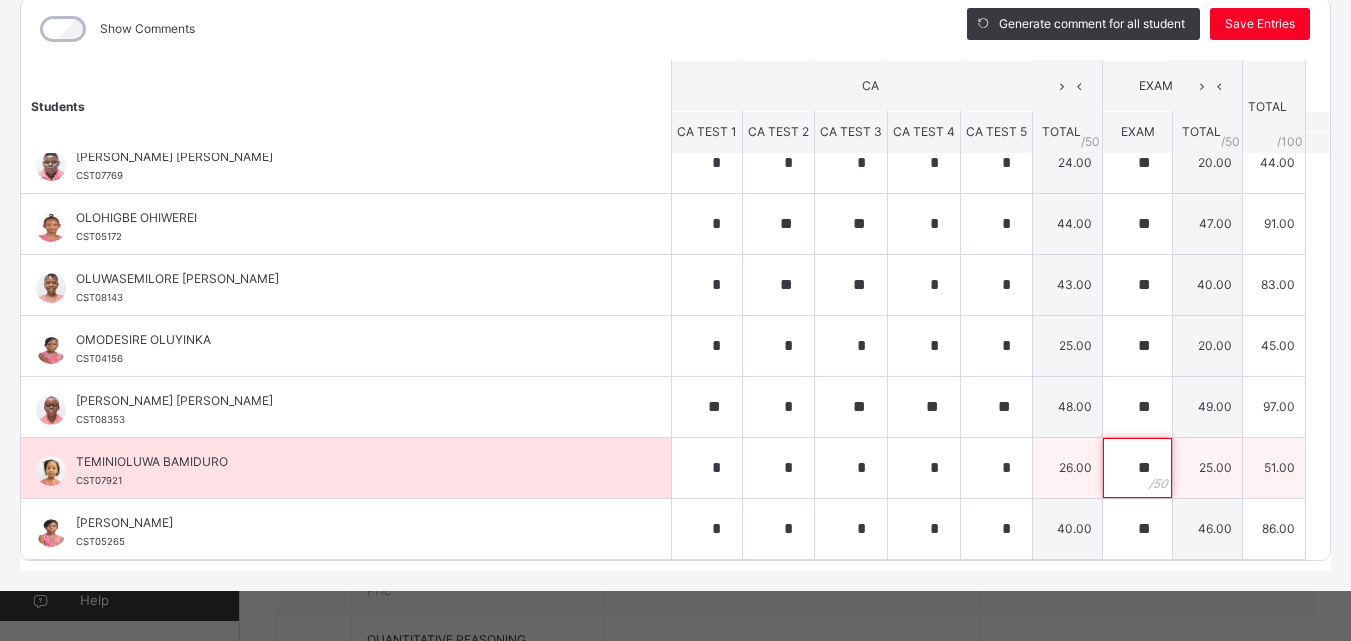 scroll, scrollTop: 357, scrollLeft: 0, axis: vertical 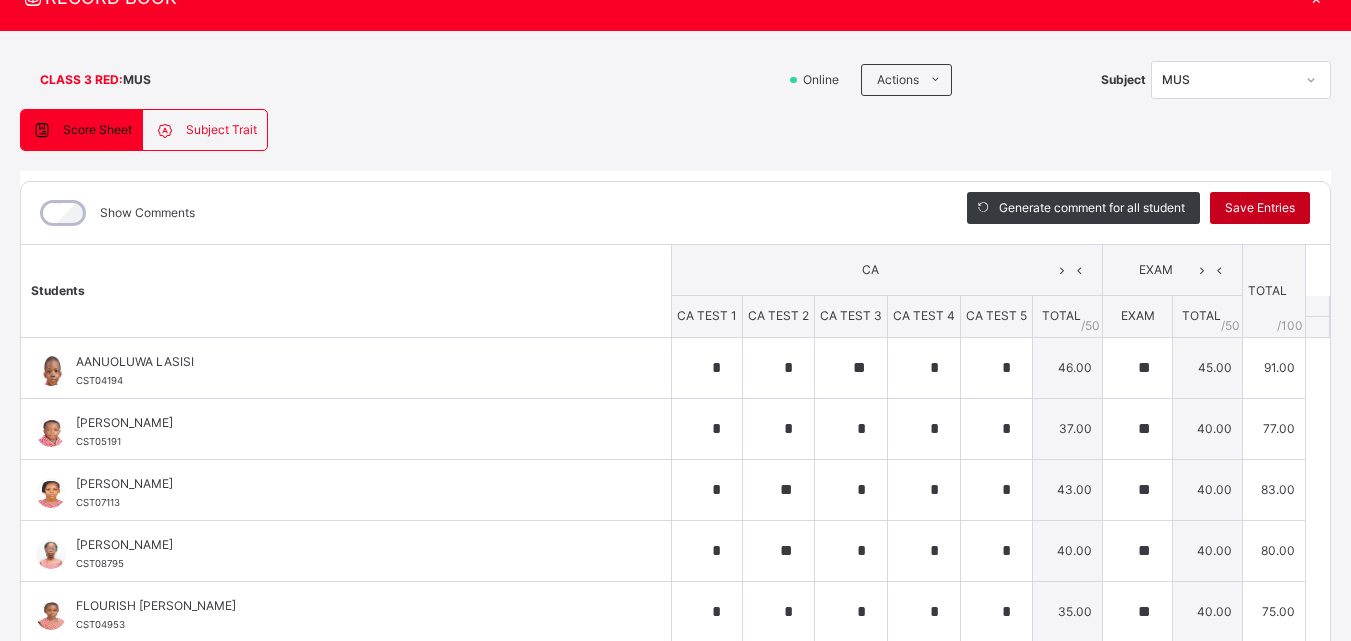 click on "Save Entries" at bounding box center [1260, 208] 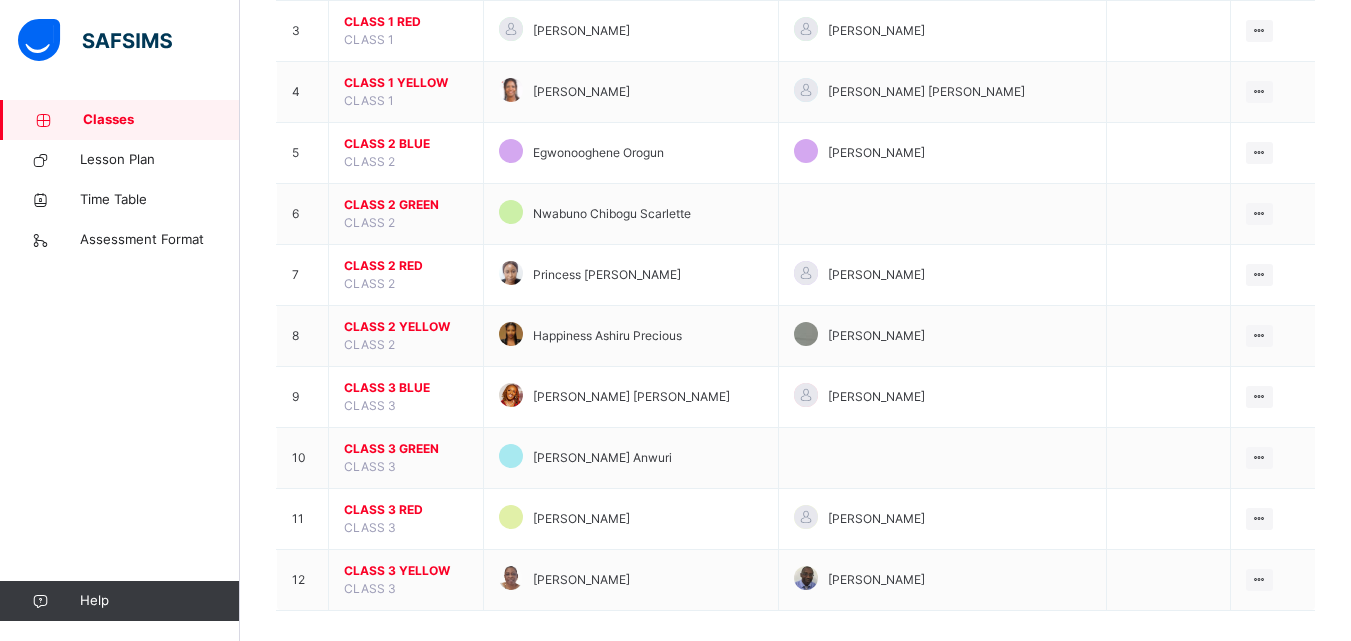 scroll, scrollTop: 379, scrollLeft: 0, axis: vertical 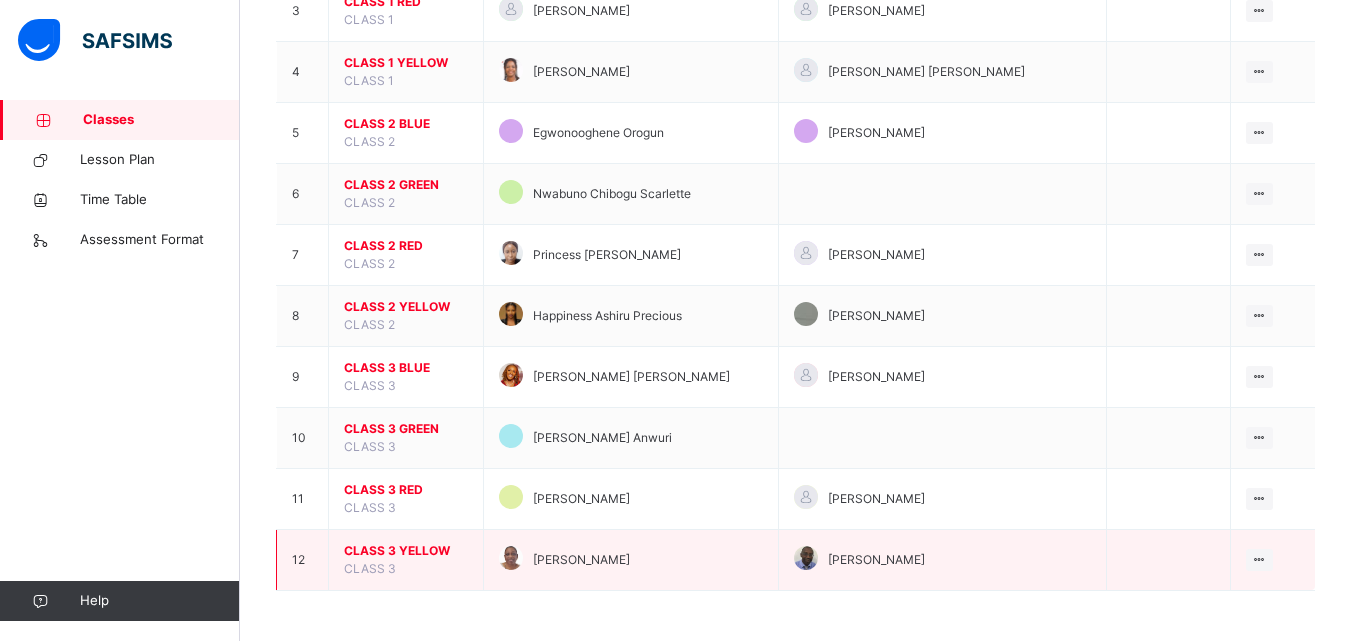click on "CLASS 3   YELLOW" at bounding box center [406, 551] 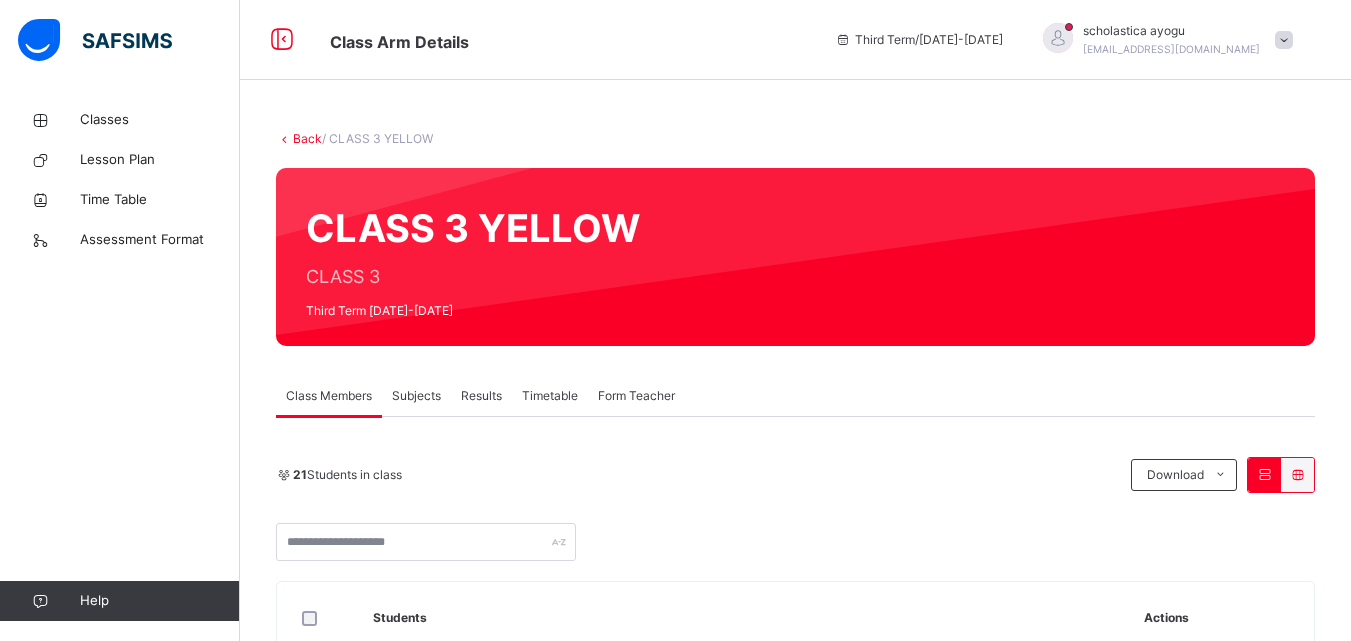 click on "Subjects" at bounding box center (416, 396) 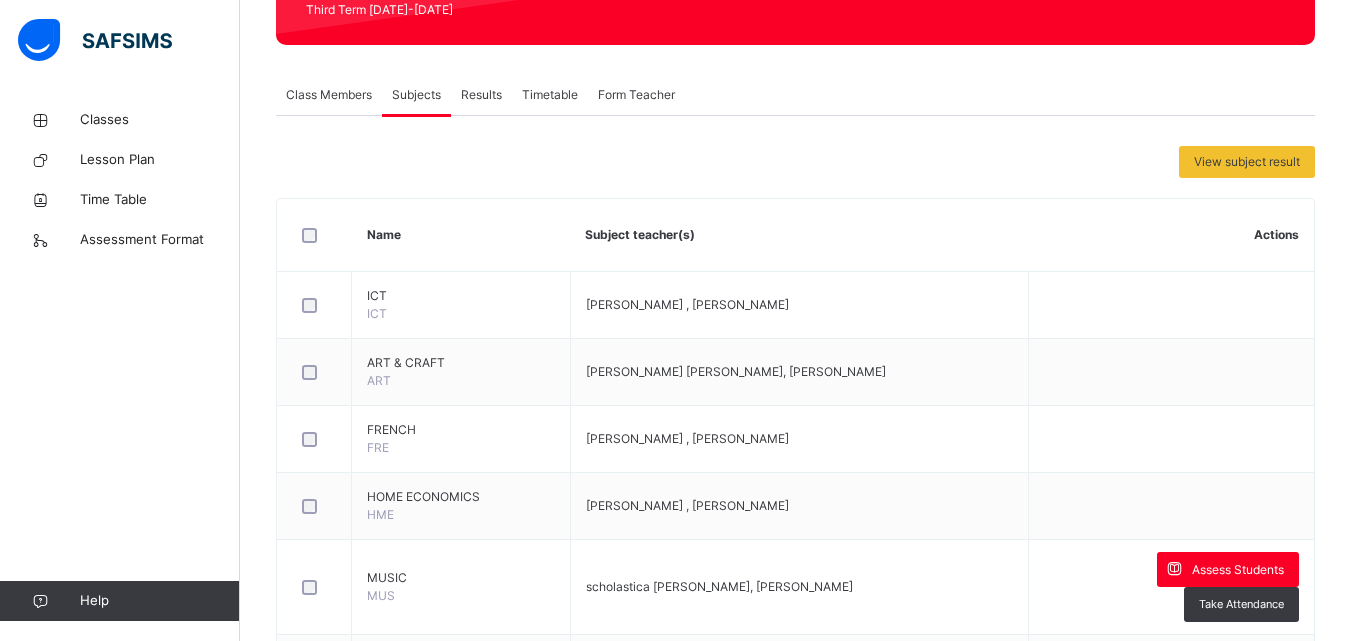 scroll, scrollTop: 302, scrollLeft: 0, axis: vertical 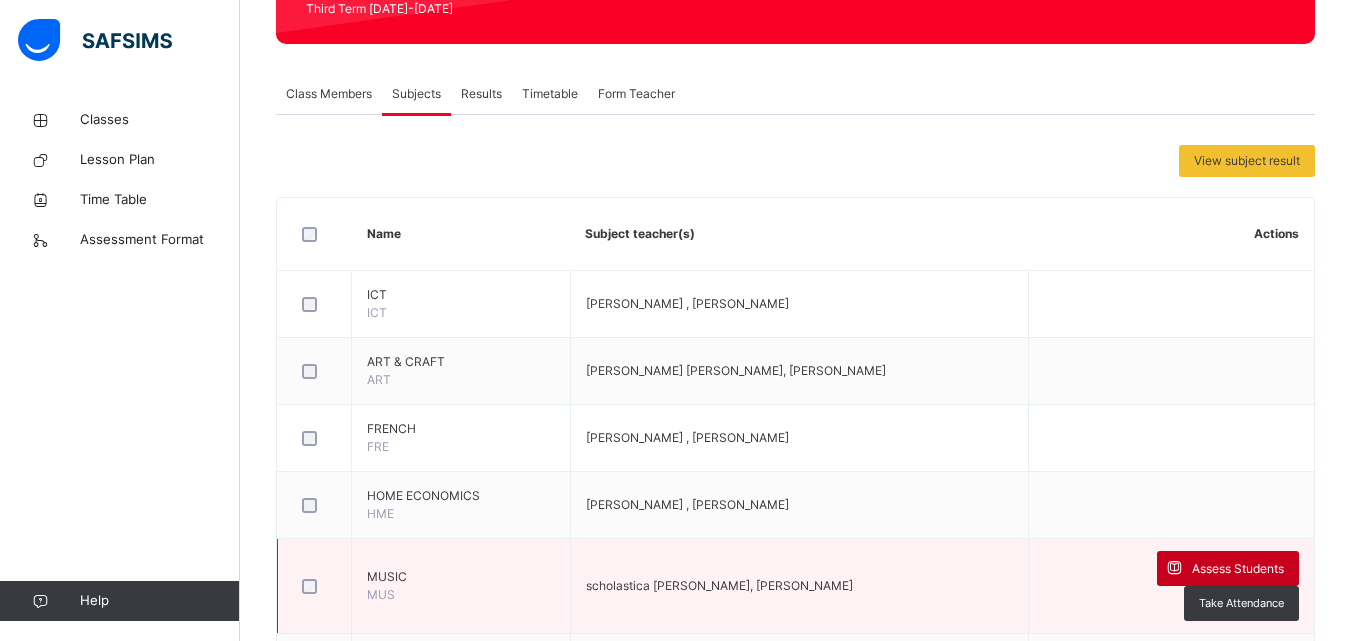 click on "Assess Students" at bounding box center (1238, 569) 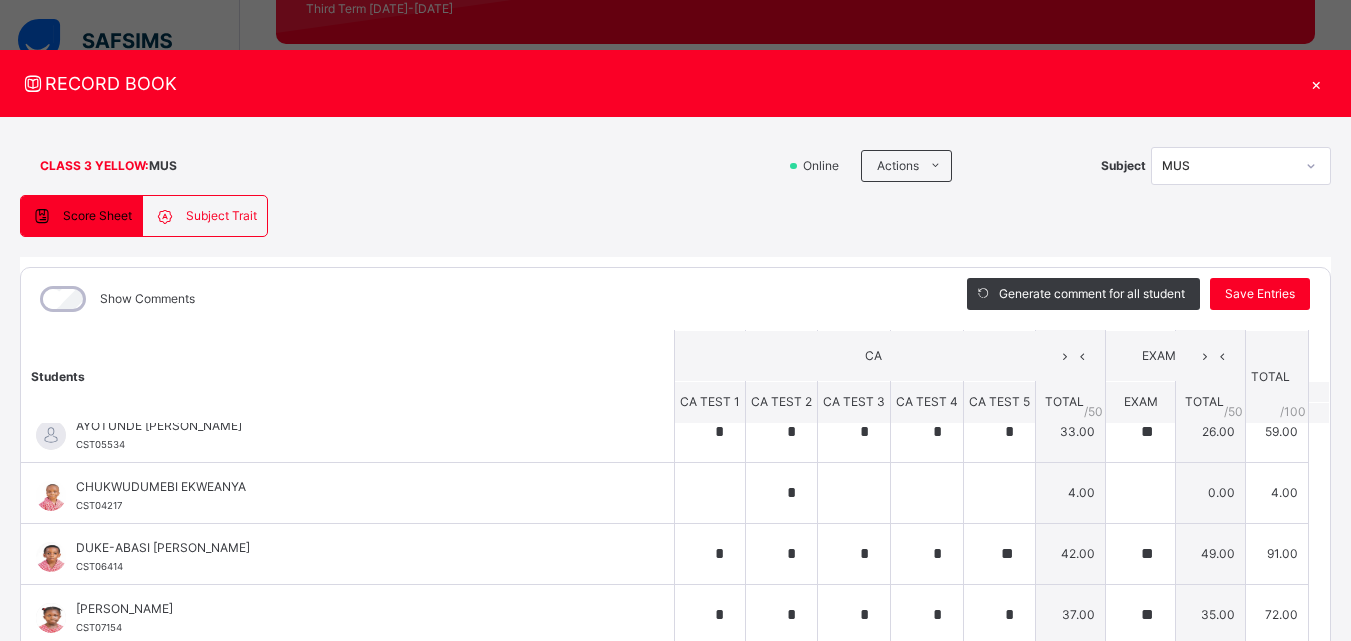 scroll, scrollTop: 206, scrollLeft: 0, axis: vertical 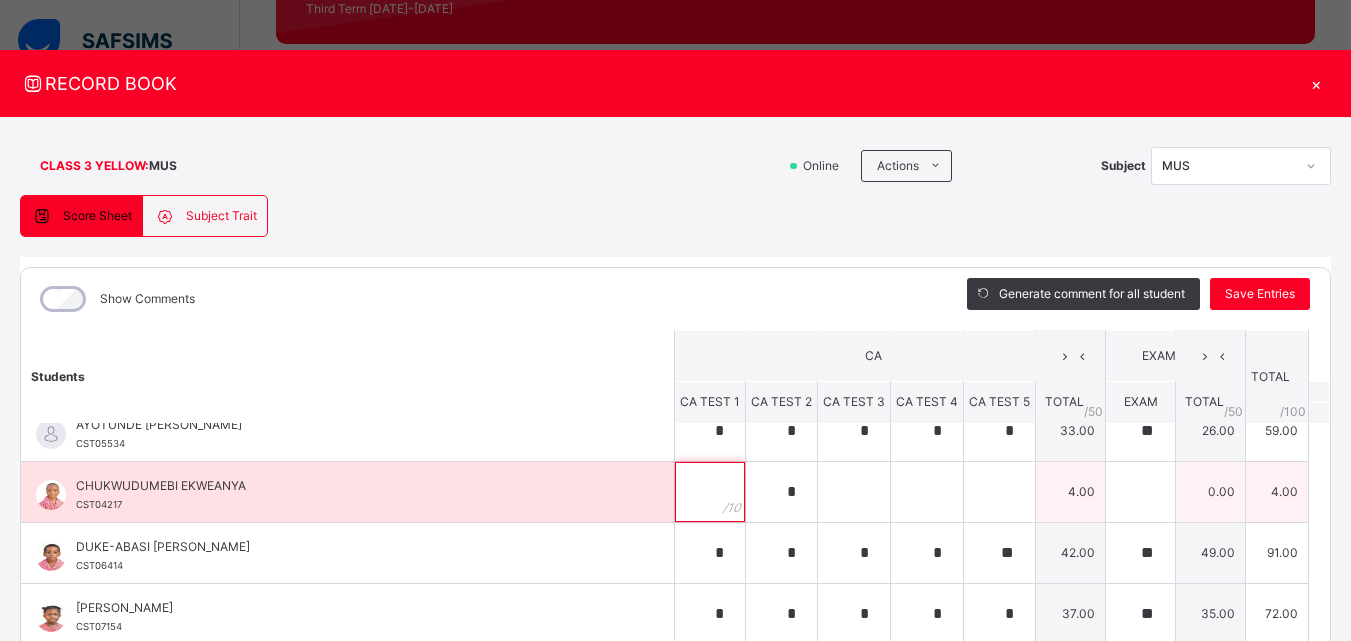 click at bounding box center (710, 492) 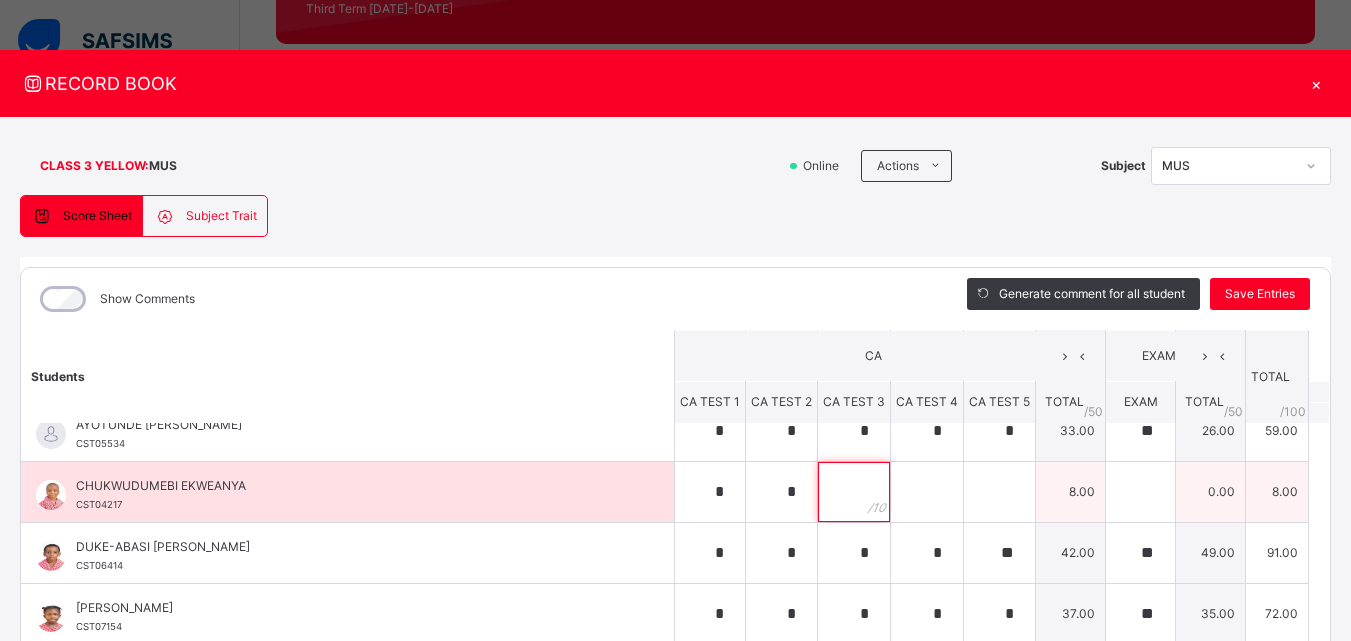 click at bounding box center [854, 492] 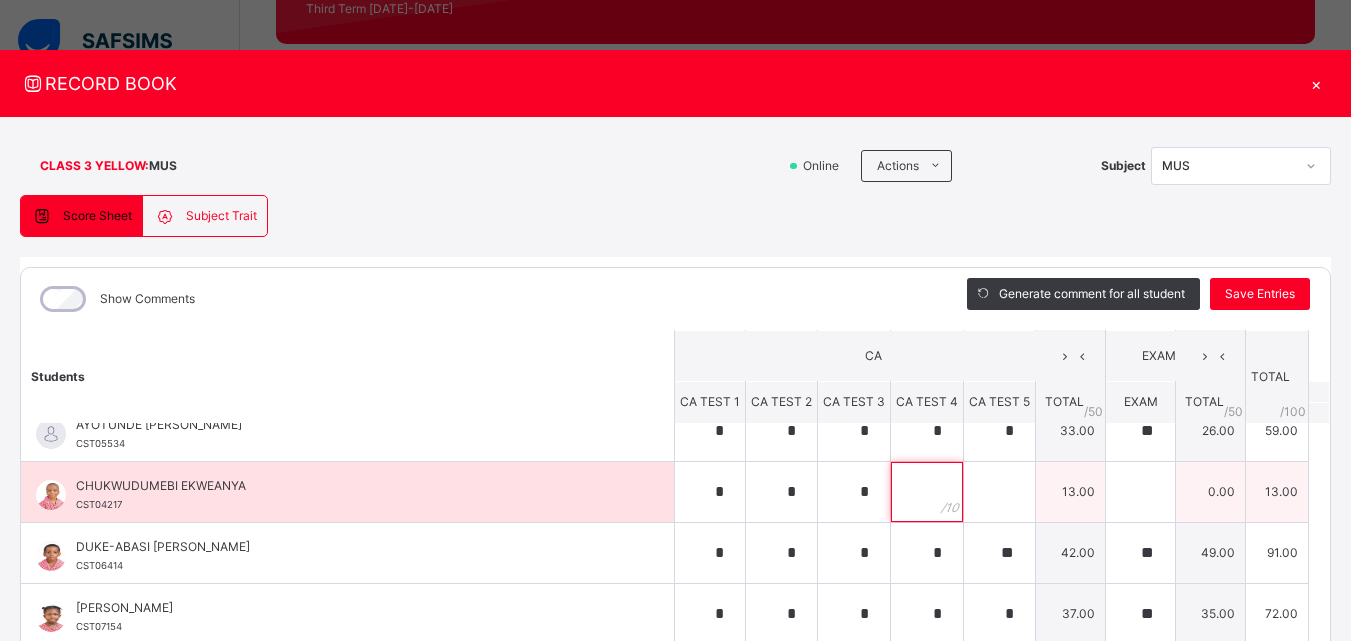 click at bounding box center [927, 492] 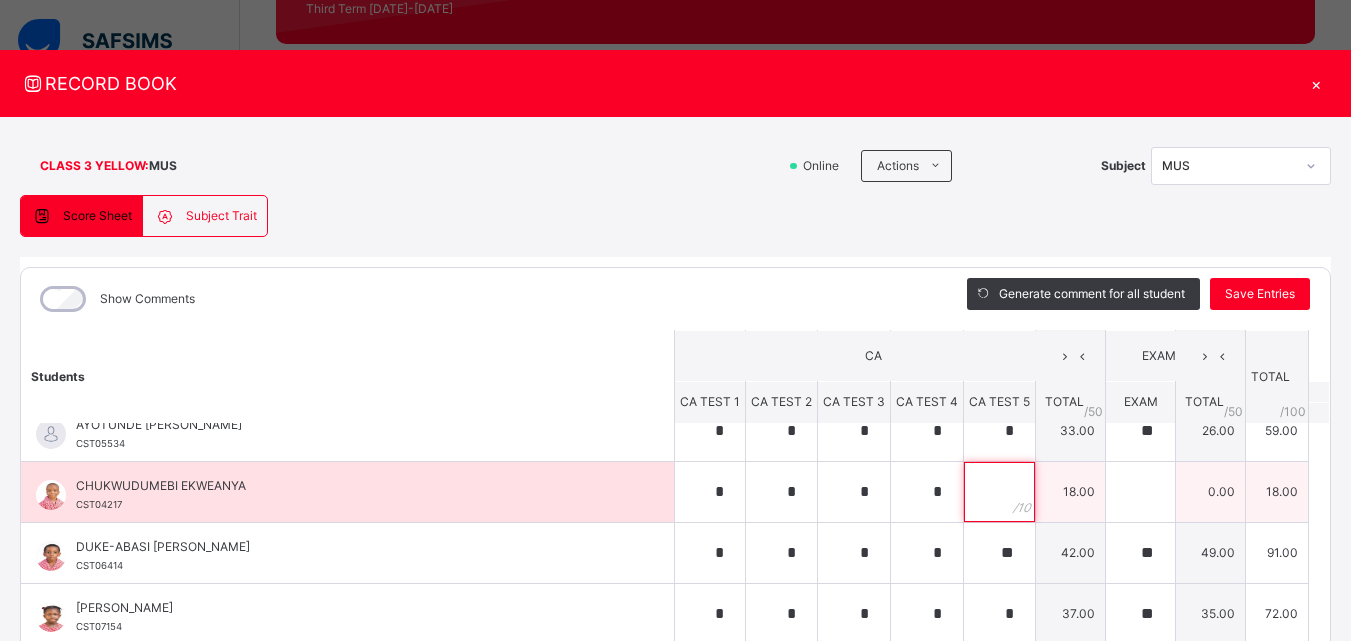 click at bounding box center (999, 492) 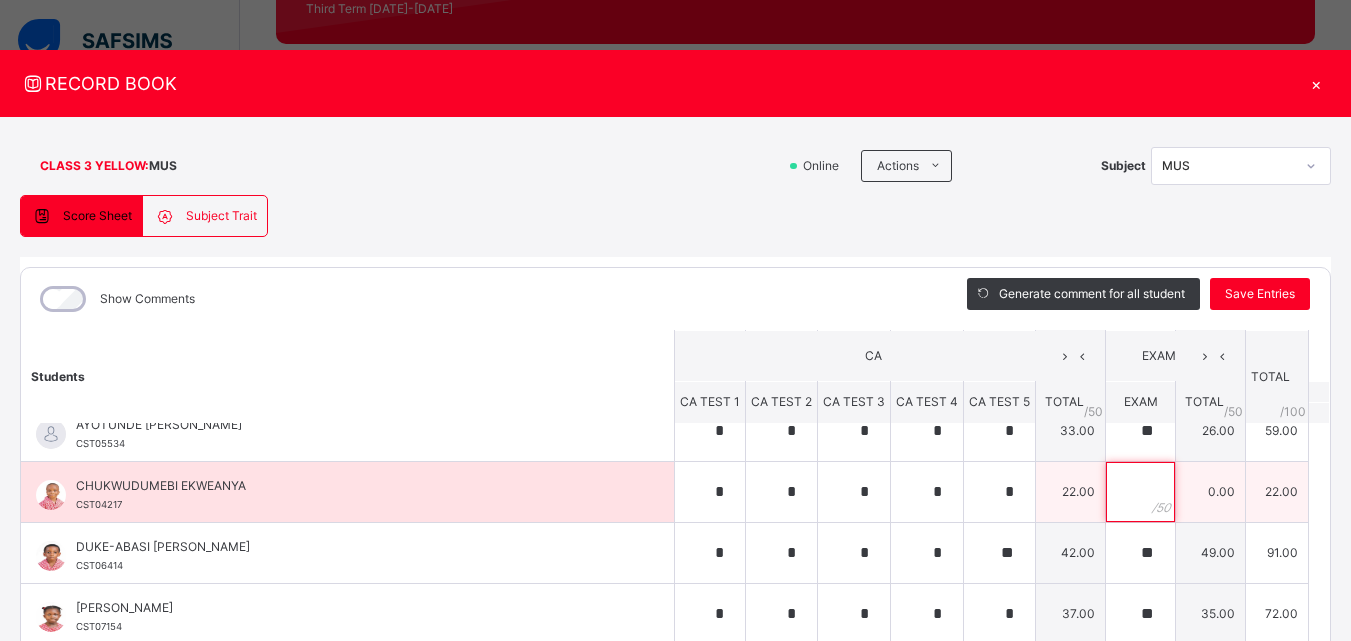 click at bounding box center [1140, 492] 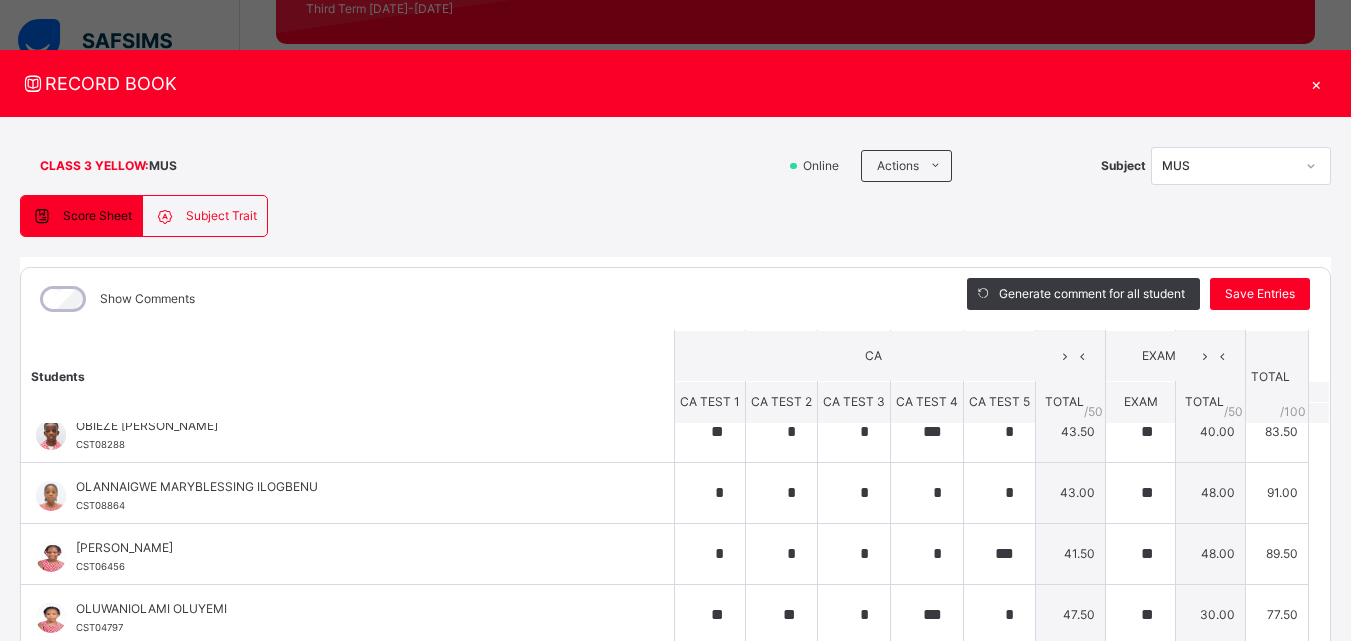 scroll, scrollTop: 875, scrollLeft: 0, axis: vertical 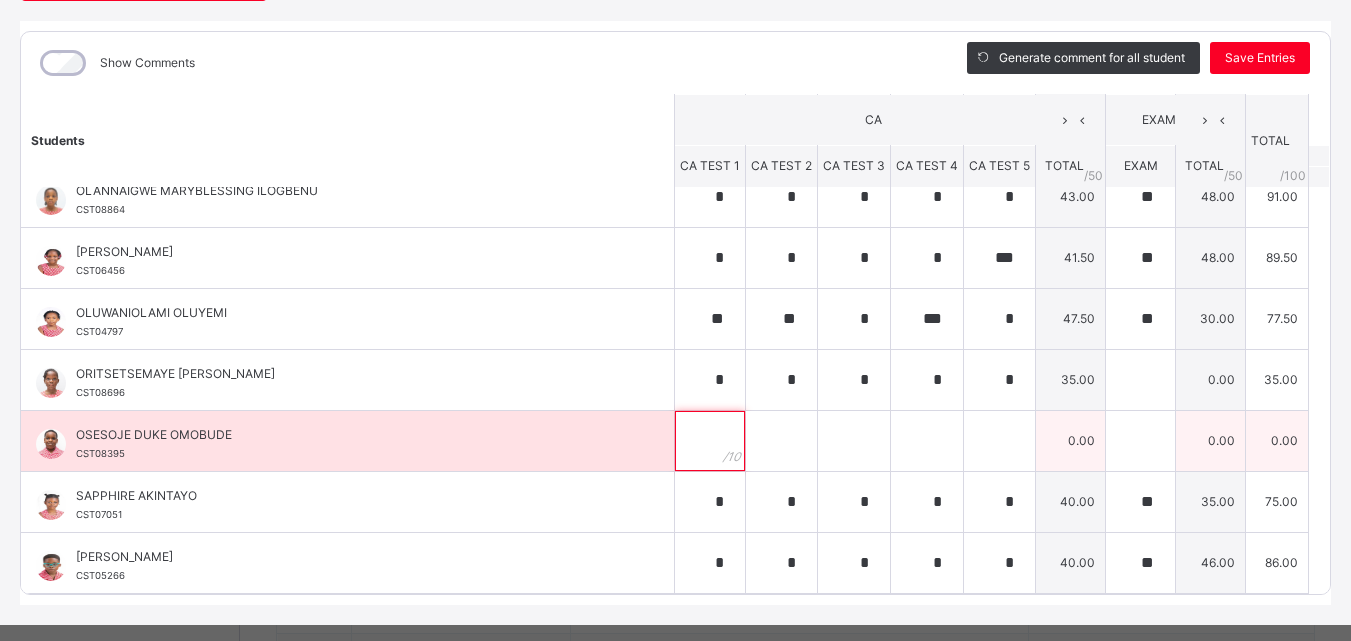 click at bounding box center (710, 441) 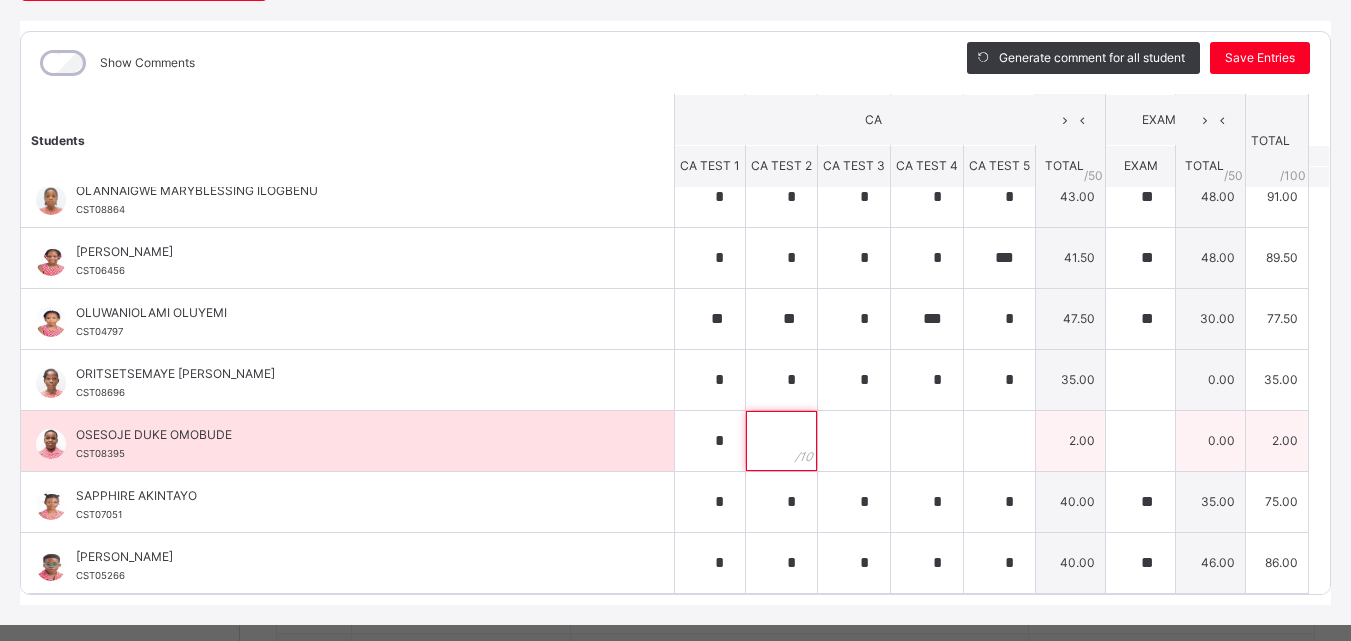 click at bounding box center [781, 441] 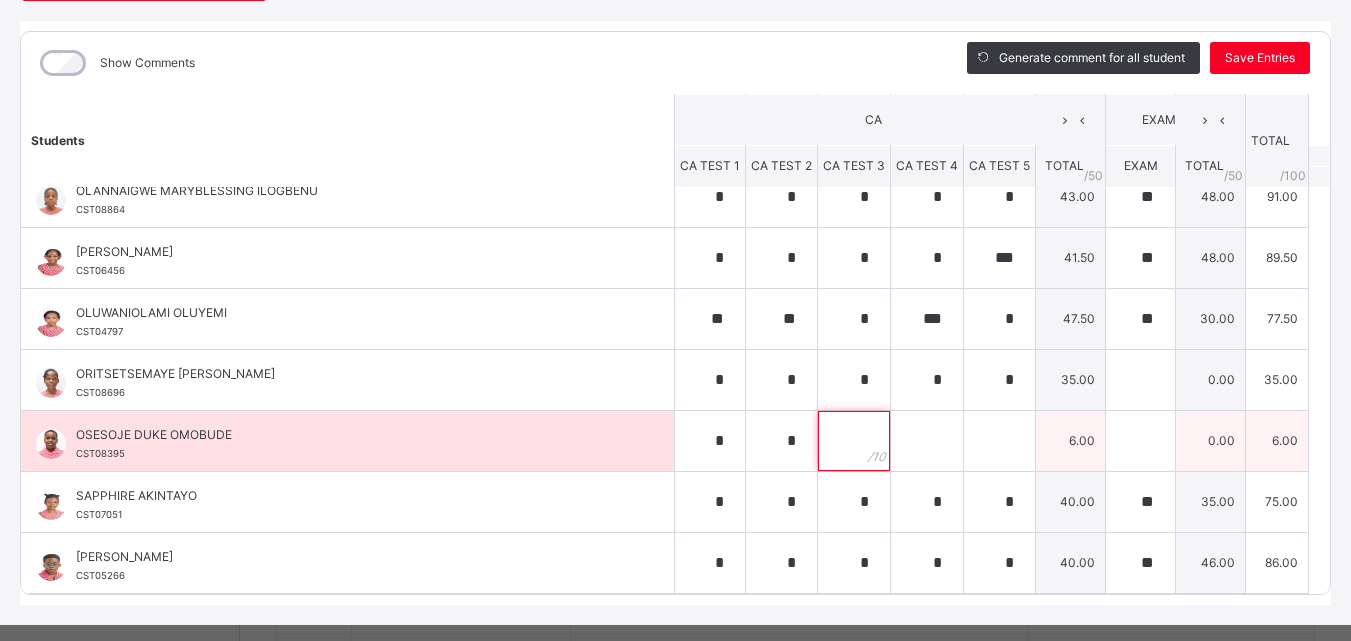 click at bounding box center [854, 441] 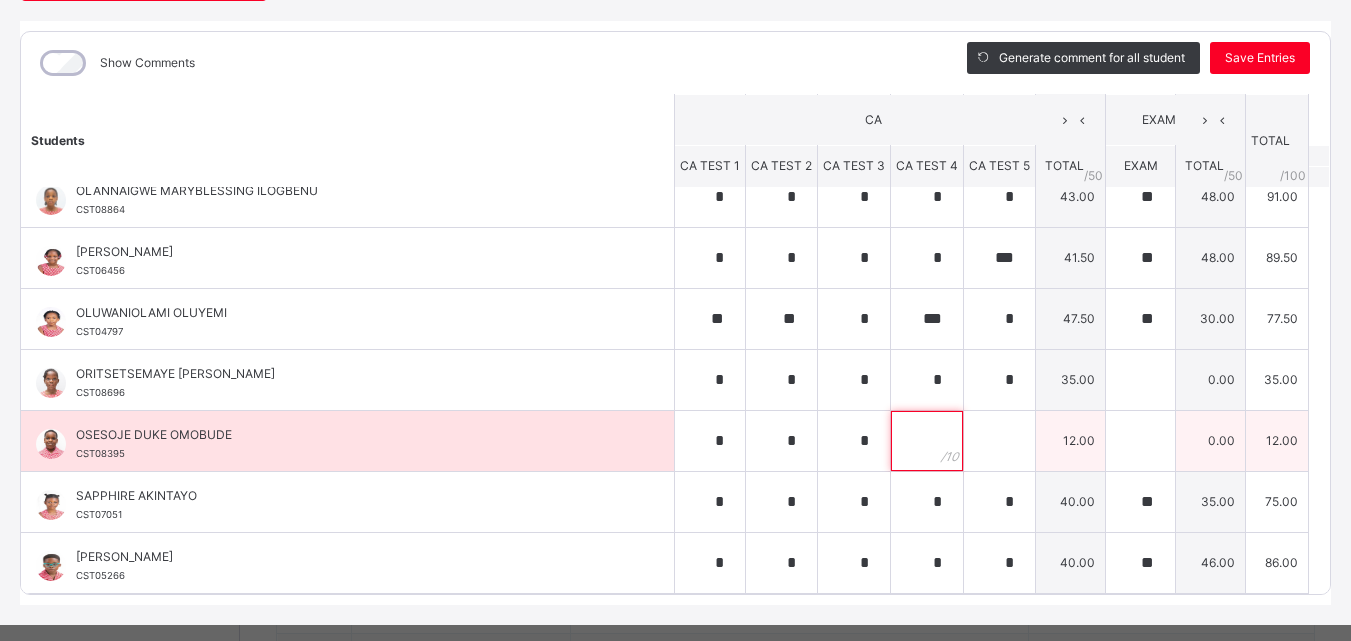 click at bounding box center (927, 441) 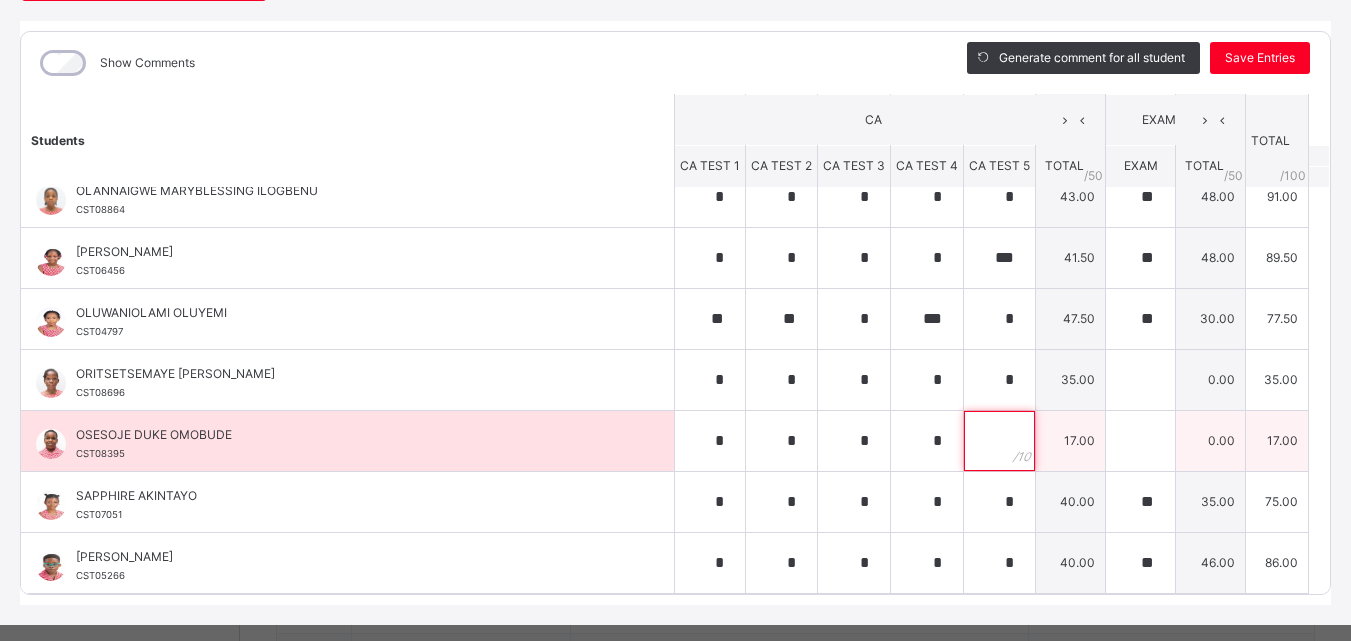 click at bounding box center (999, 441) 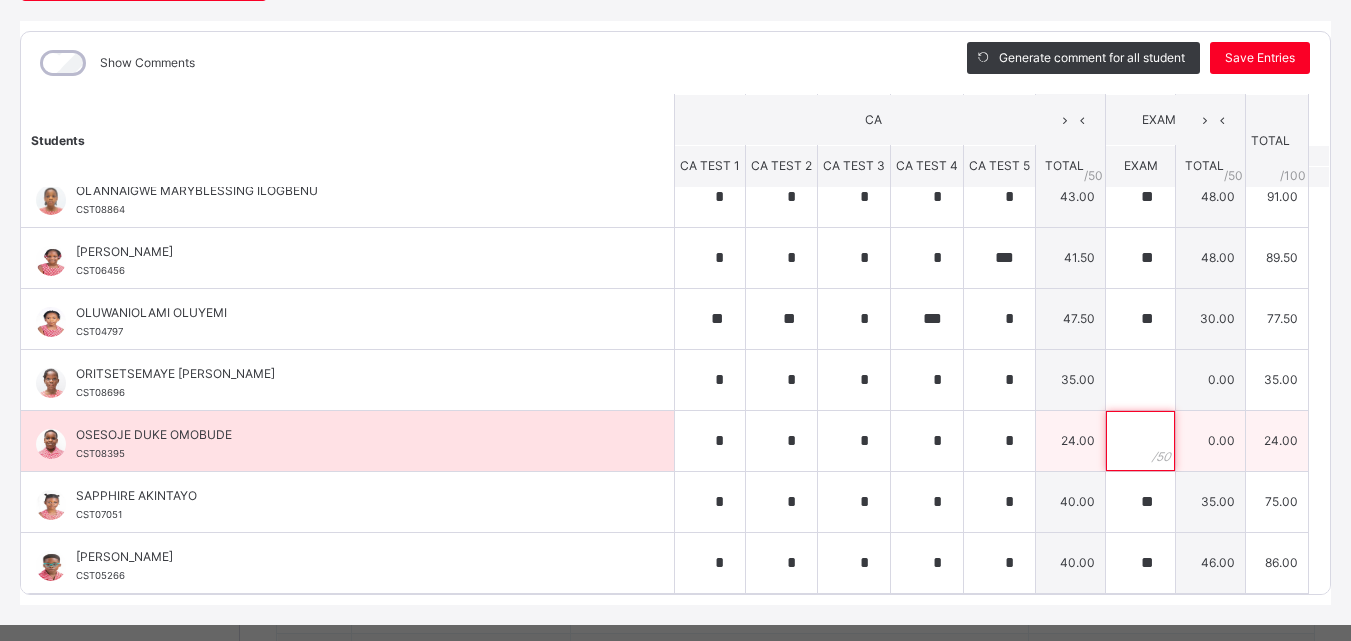 click at bounding box center (1140, 441) 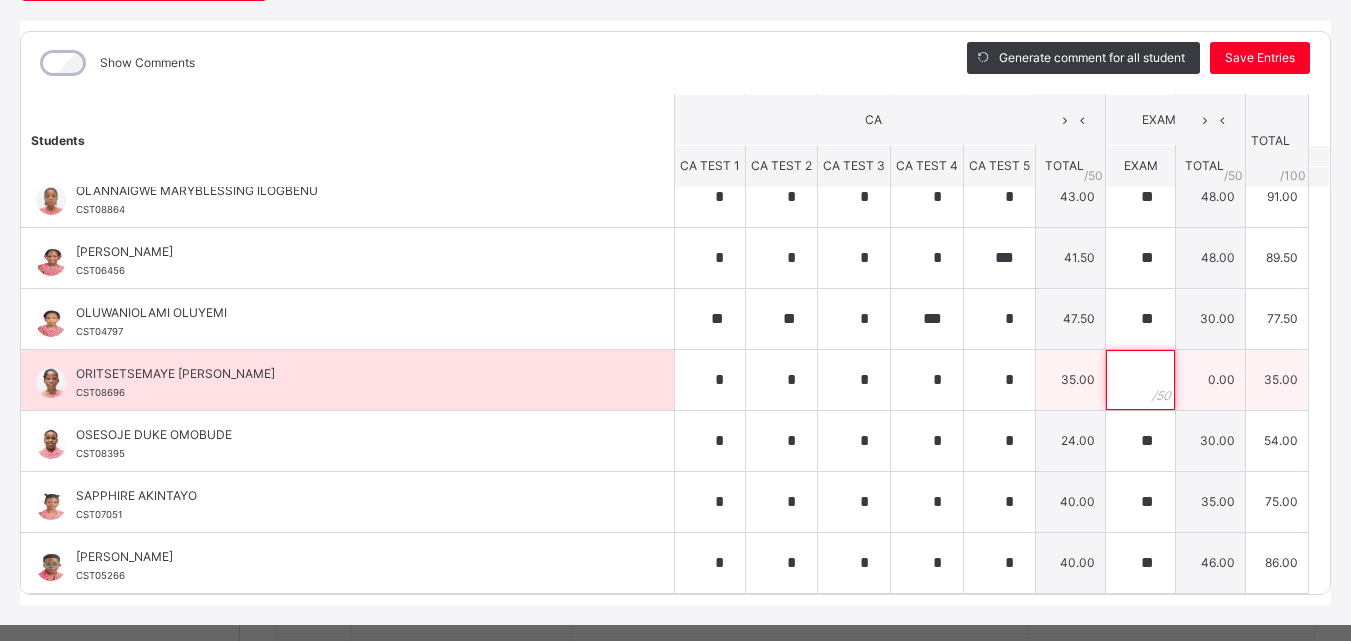 click at bounding box center [1140, 380] 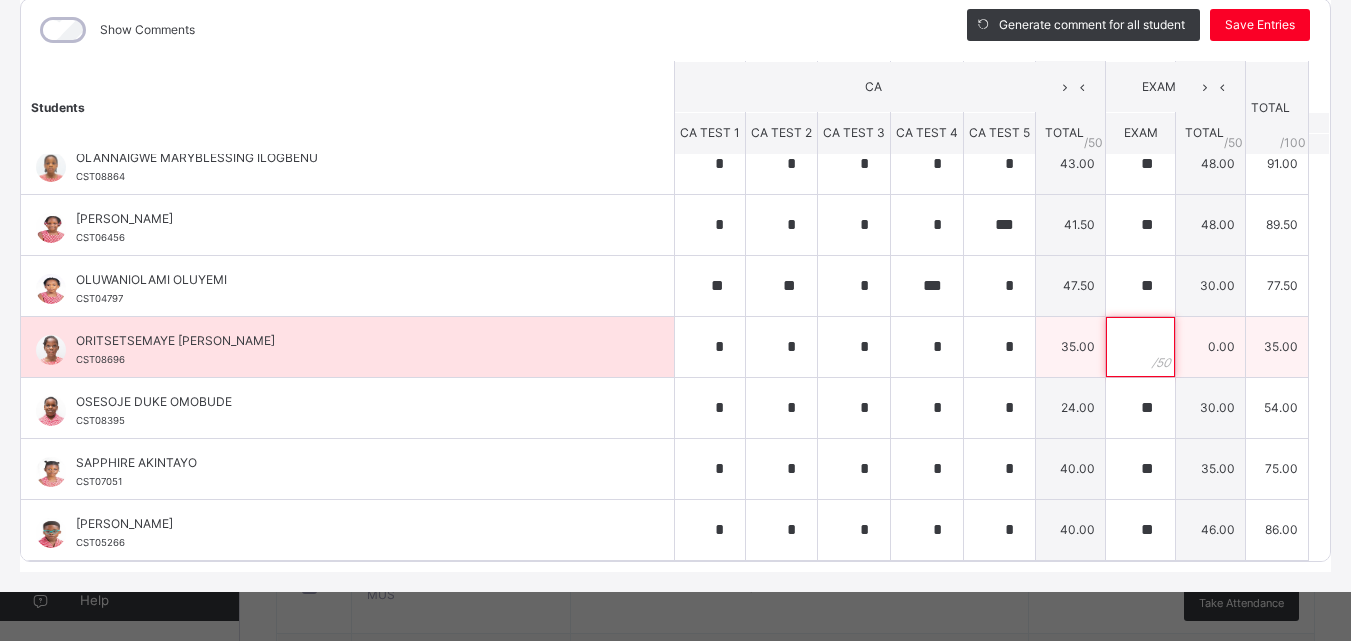 scroll, scrollTop: 270, scrollLeft: 0, axis: vertical 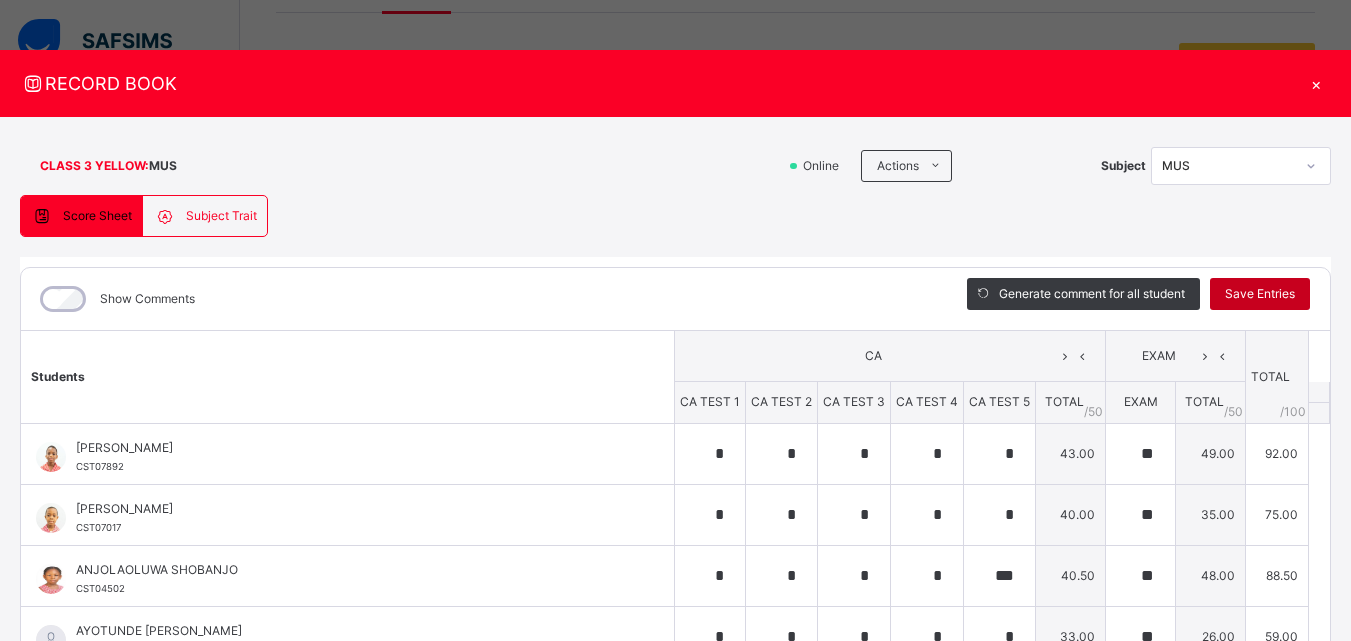 click on "Save Entries" at bounding box center (1260, 294) 